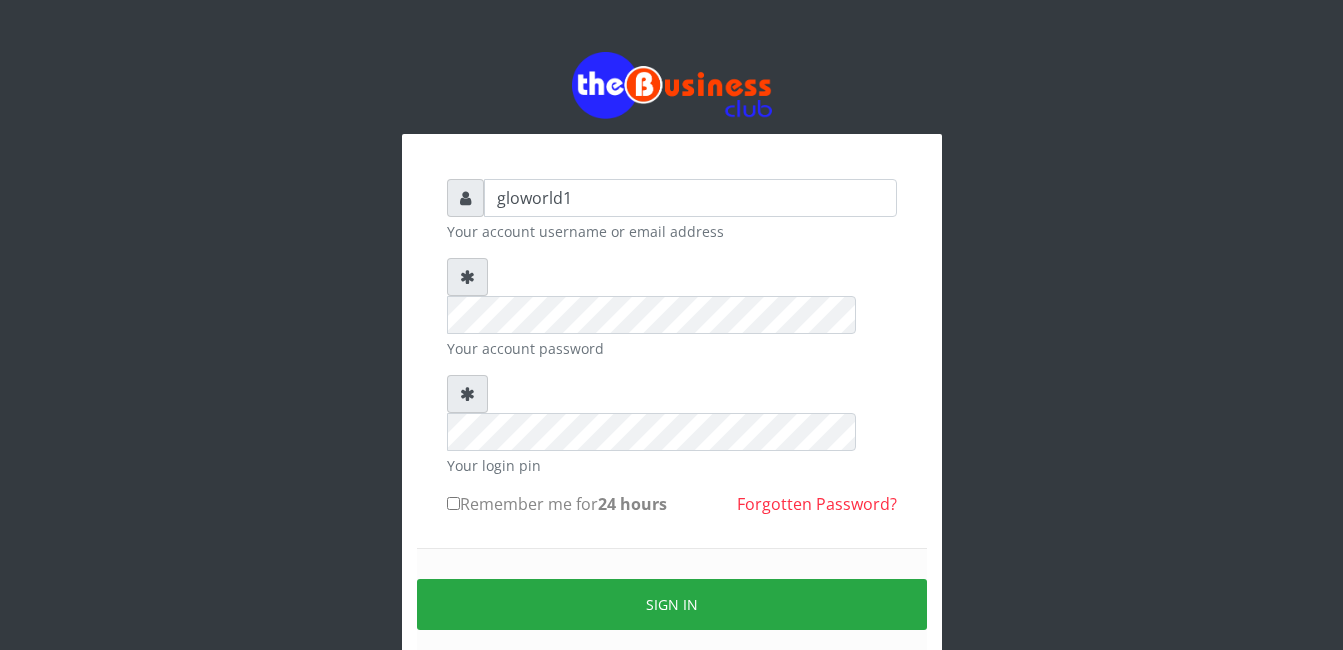scroll, scrollTop: 0, scrollLeft: 0, axis: both 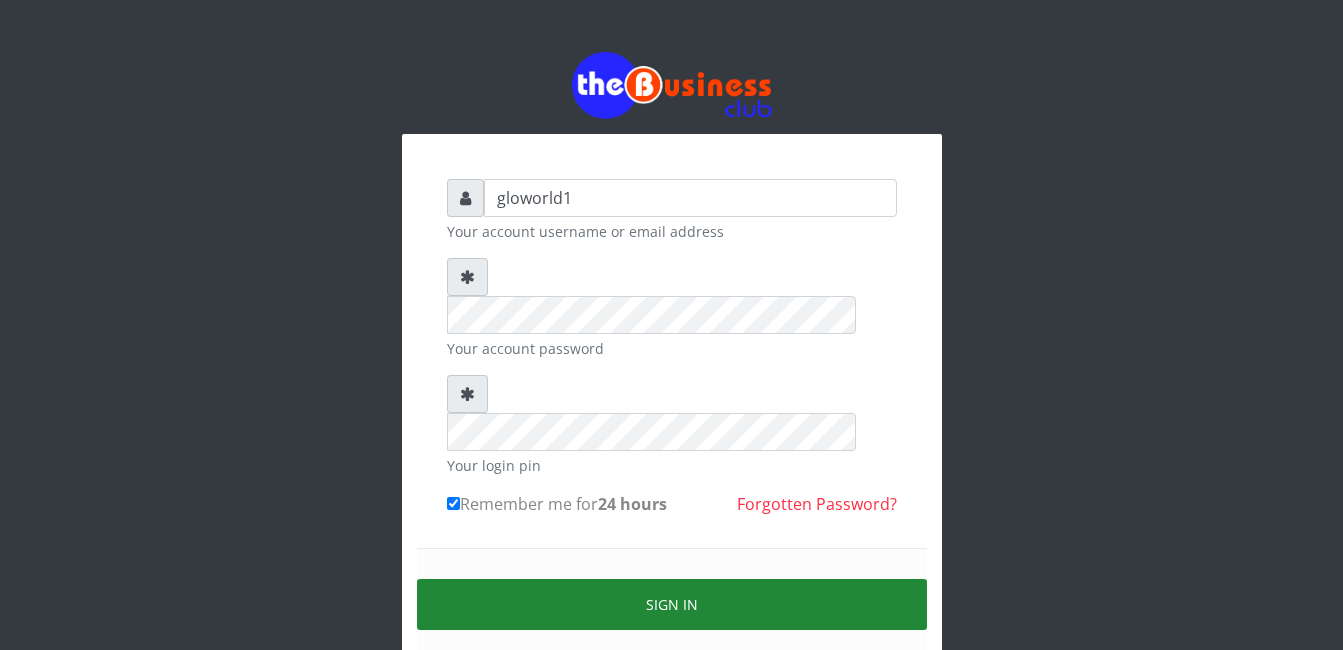 click on "Sign in" at bounding box center [672, 604] 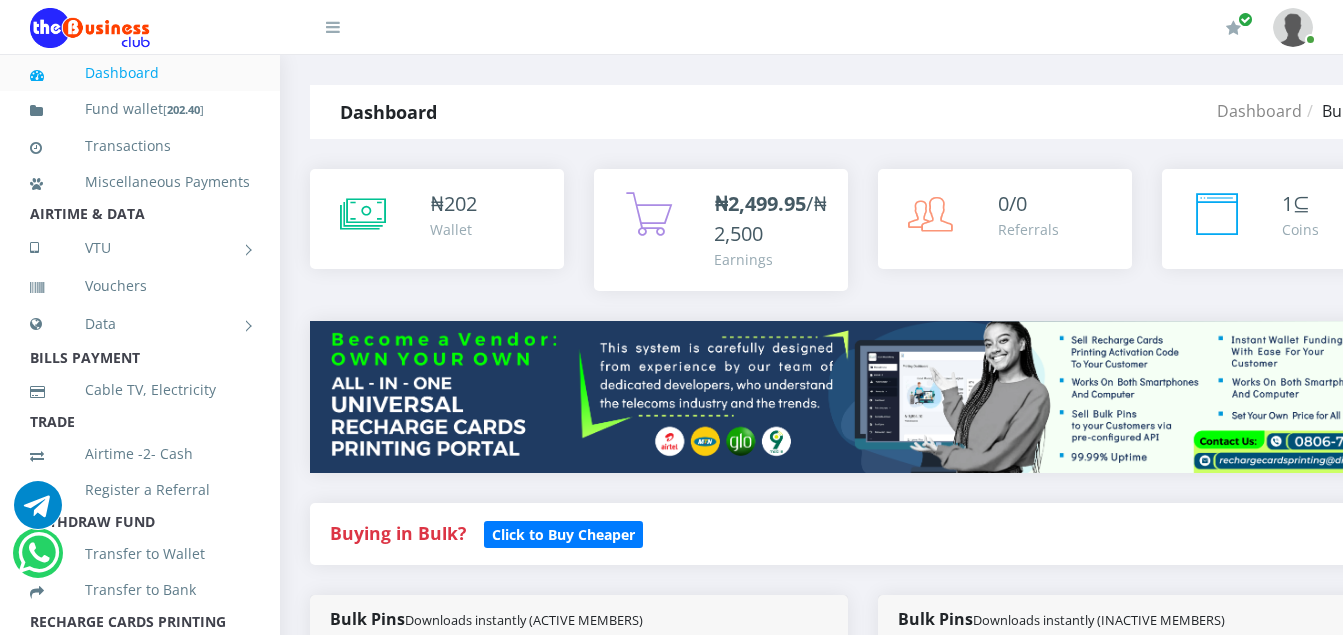 scroll, scrollTop: 0, scrollLeft: 0, axis: both 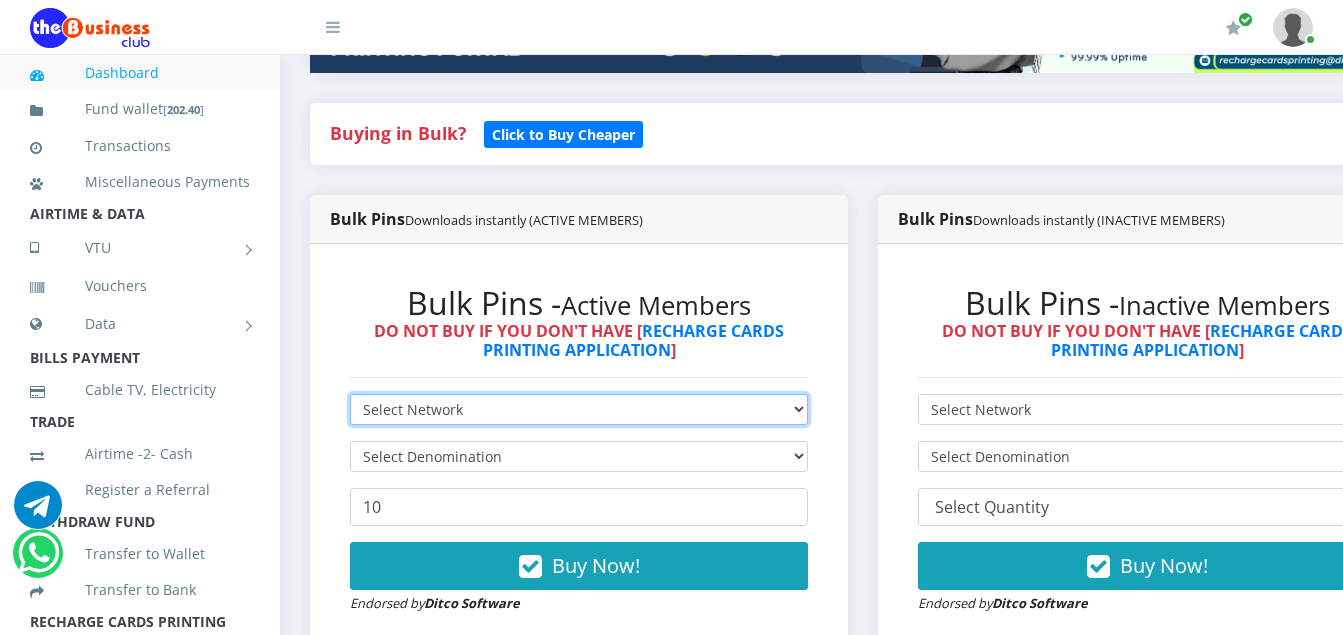 click on "Select Network
MTN
Globacom
9Mobile
Airtel" at bounding box center (579, 409) 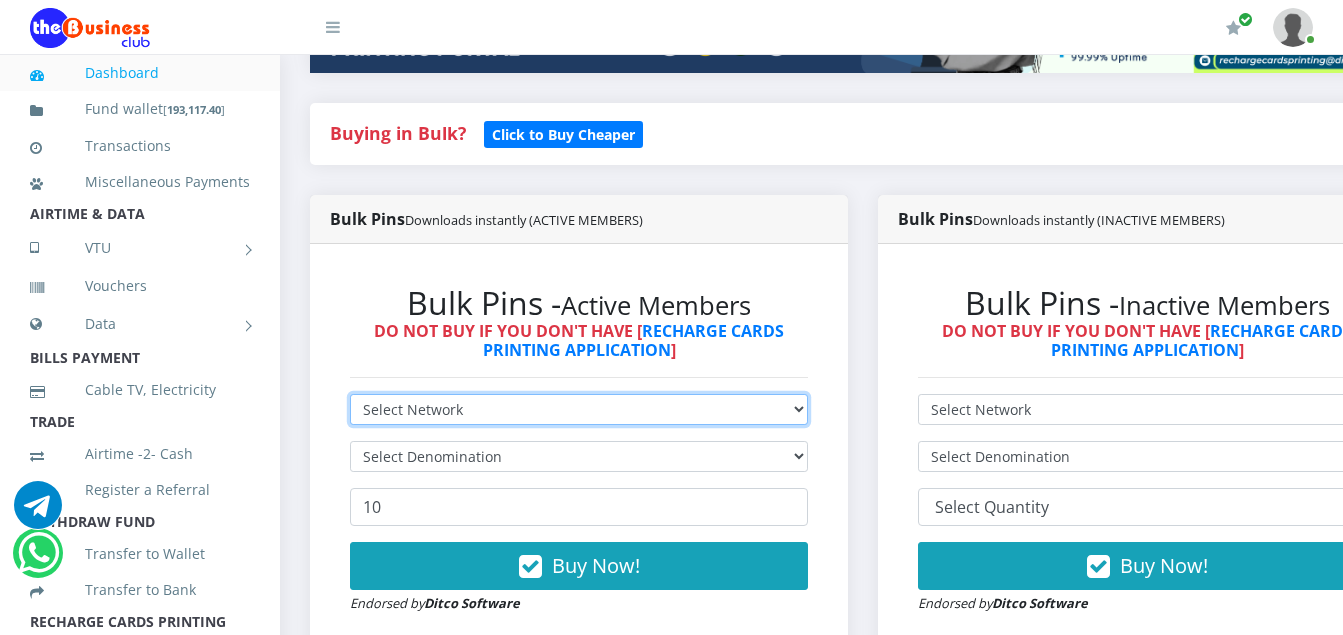select on "MTN" 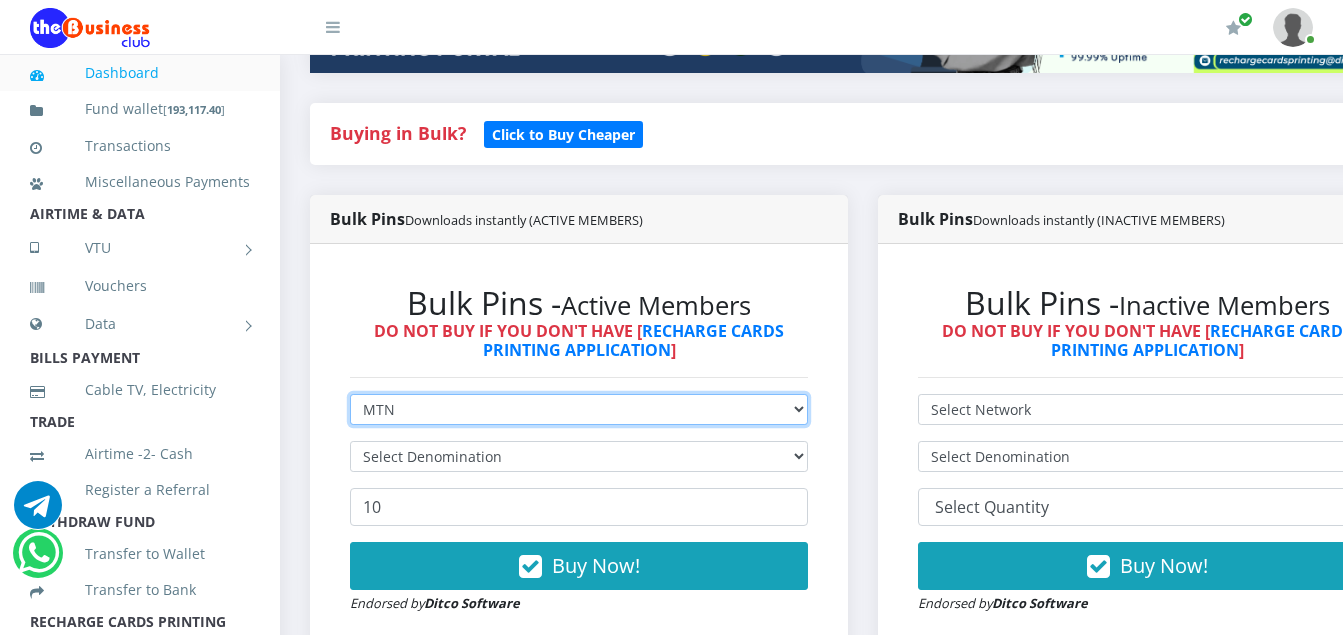 click on "Select Network
MTN
Globacom
9Mobile
Airtel" at bounding box center [579, 409] 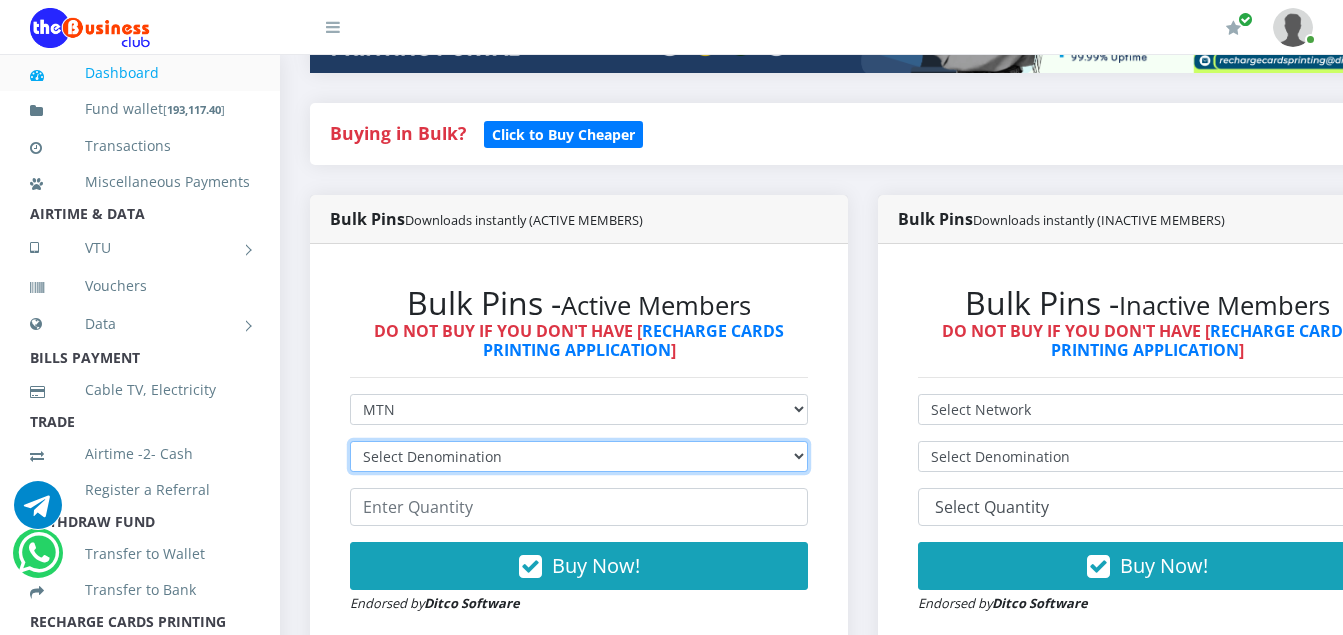 click on "Select Denomination MTN NGN100 - ₦96.94 MTN NGN200 - ₦193.88 MTN NGN400 - ₦387.76 MTN NGN500 - ₦484.70 MTN NGN1000 - ₦969.40 MTN NGN1500 - ₦1,454.10" at bounding box center (579, 456) 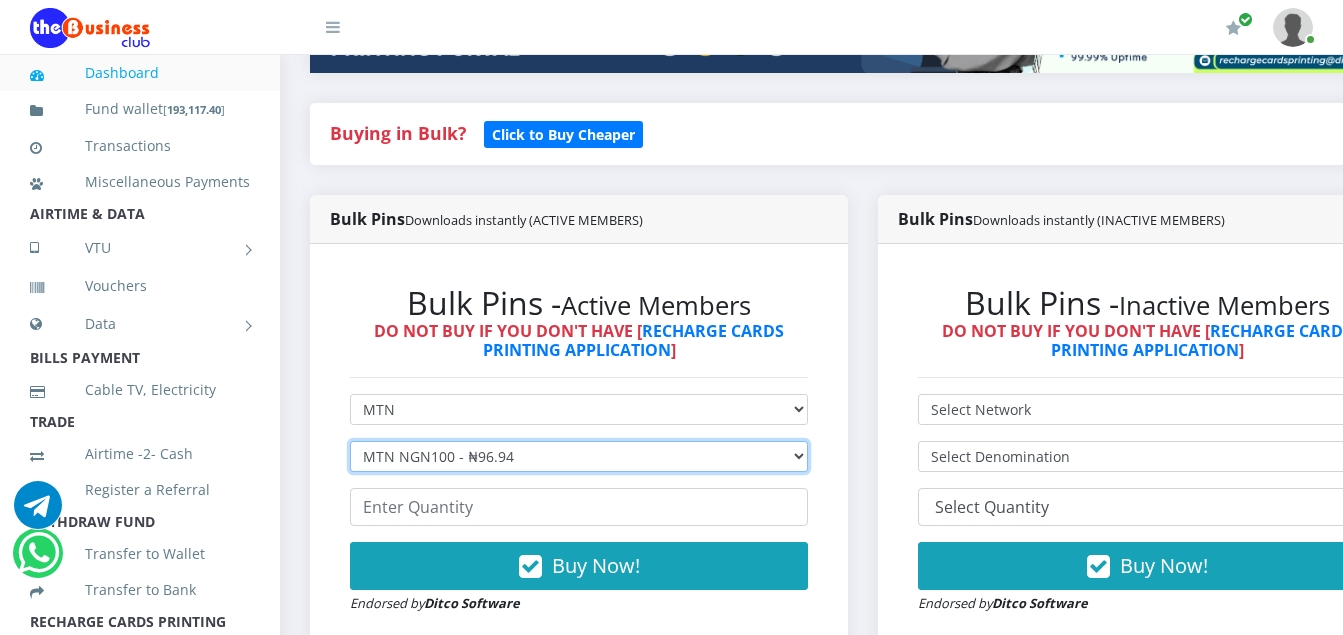 click on "Select Denomination MTN NGN100 - ₦96.94 MTN NGN200 - ₦193.88 MTN NGN400 - ₦387.76 MTN NGN500 - ₦484.70 MTN NGN1000 - ₦969.40 MTN NGN1500 - ₦1,454.10" at bounding box center [579, 456] 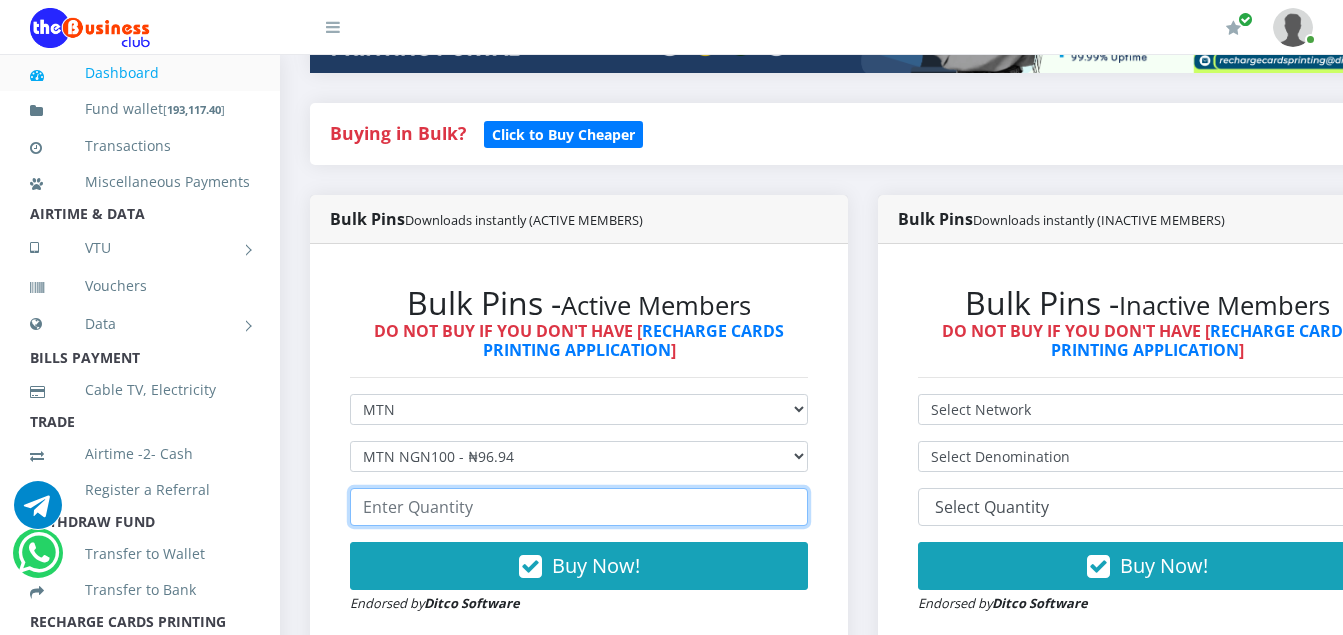 click at bounding box center (579, 507) 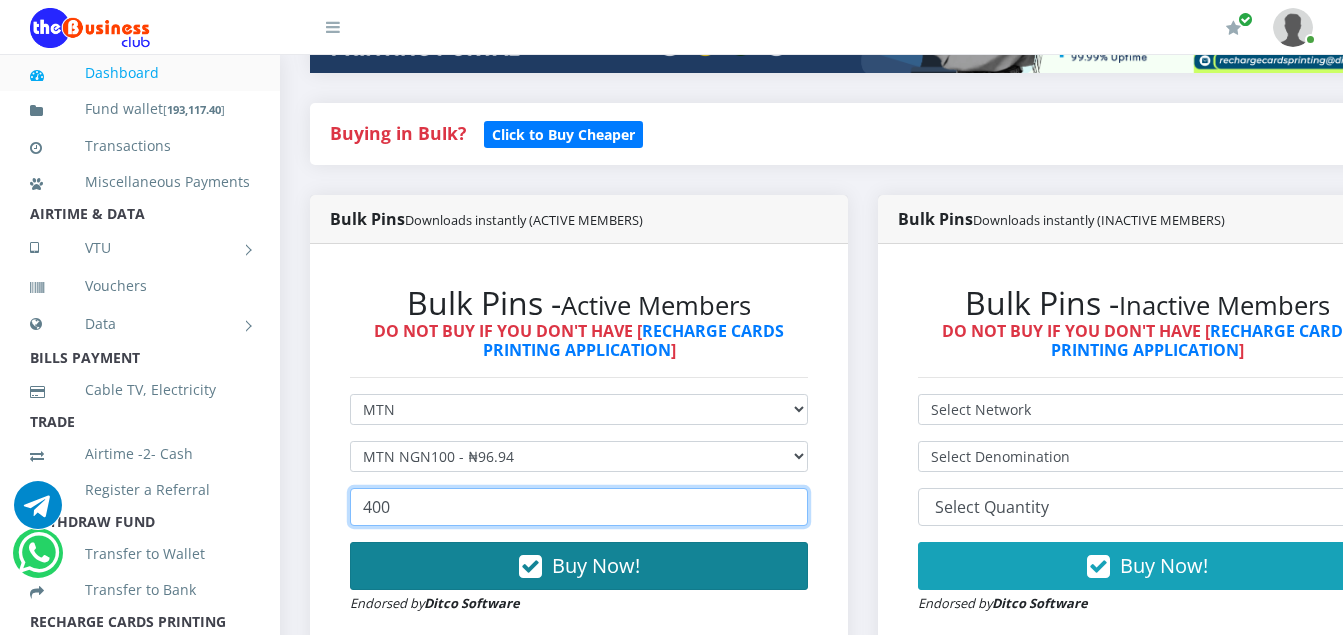type on "400" 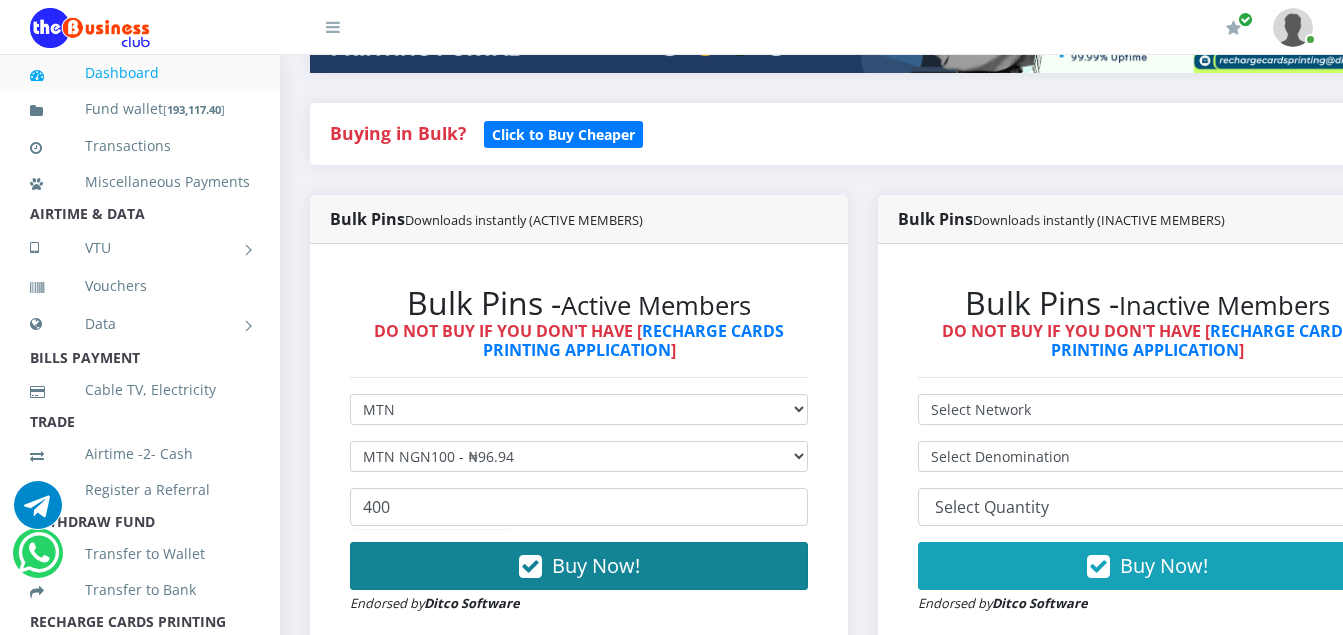 click at bounding box center [530, 567] 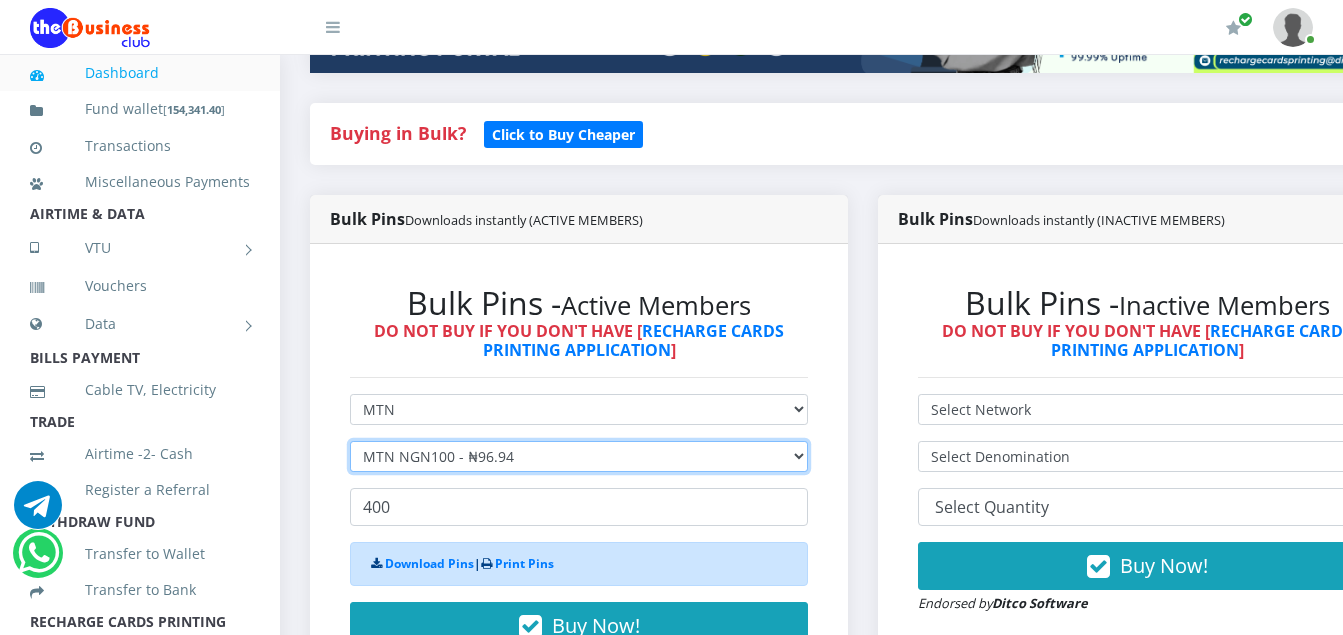 click on "Select Denomination MTN NGN100 - ₦96.94 MTN NGN200 - ₦193.88 MTN NGN400 - ₦387.76 MTN NGN500 - ₦484.70 MTN NGN1000 - ₦969.40 MTN NGN1500 - ₦1,454.10" at bounding box center (579, 456) 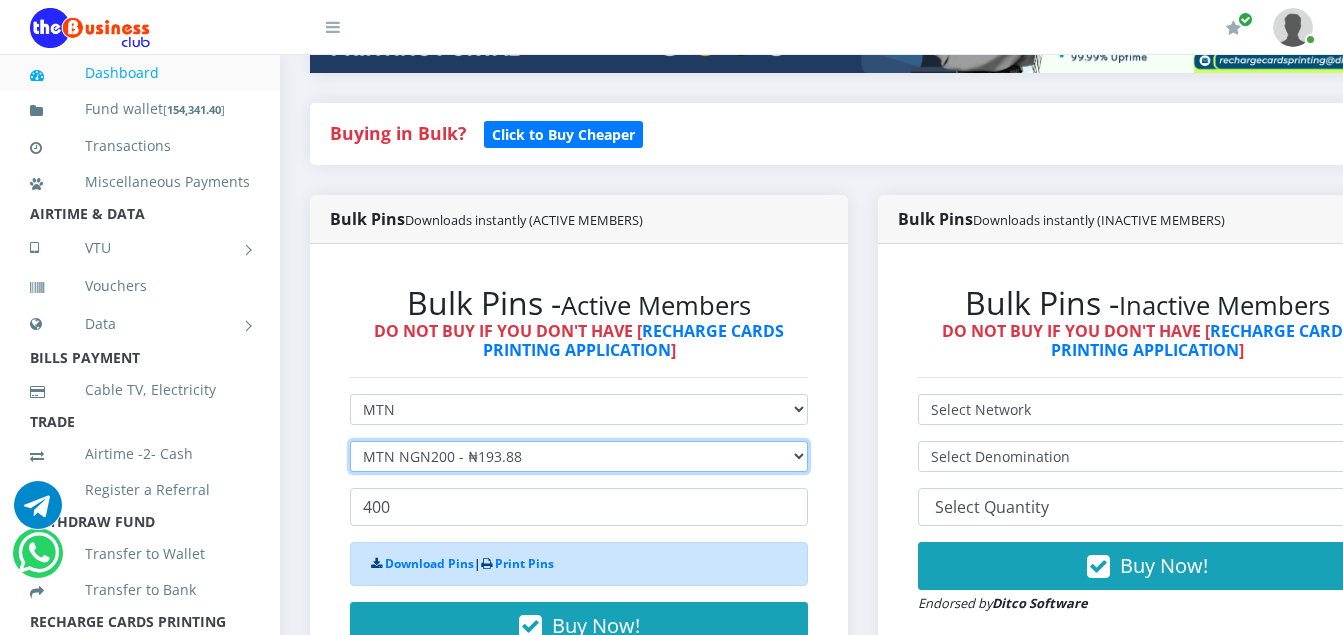 click on "Select Denomination MTN NGN100 - ₦96.94 MTN NGN200 - ₦193.88 MTN NGN400 - ₦387.76 MTN NGN500 - ₦484.70 MTN NGN1000 - ₦969.40 MTN NGN1500 - ₦1,454.10" at bounding box center (579, 456) 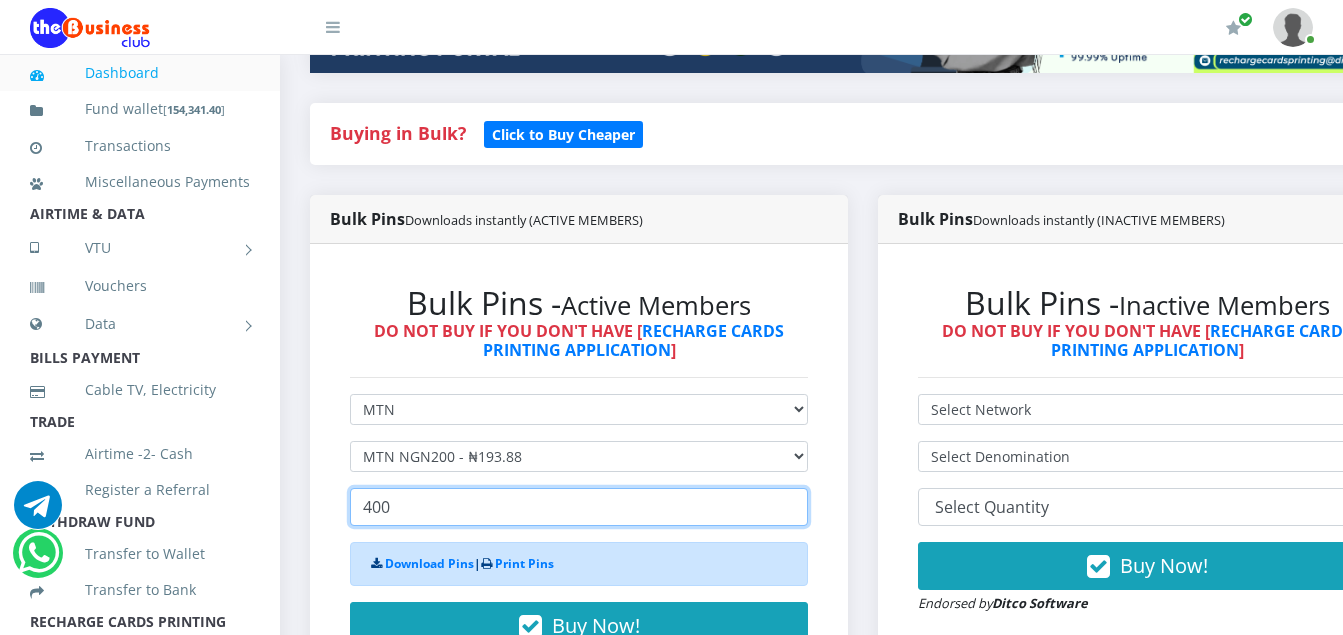 click on "400" at bounding box center [579, 507] 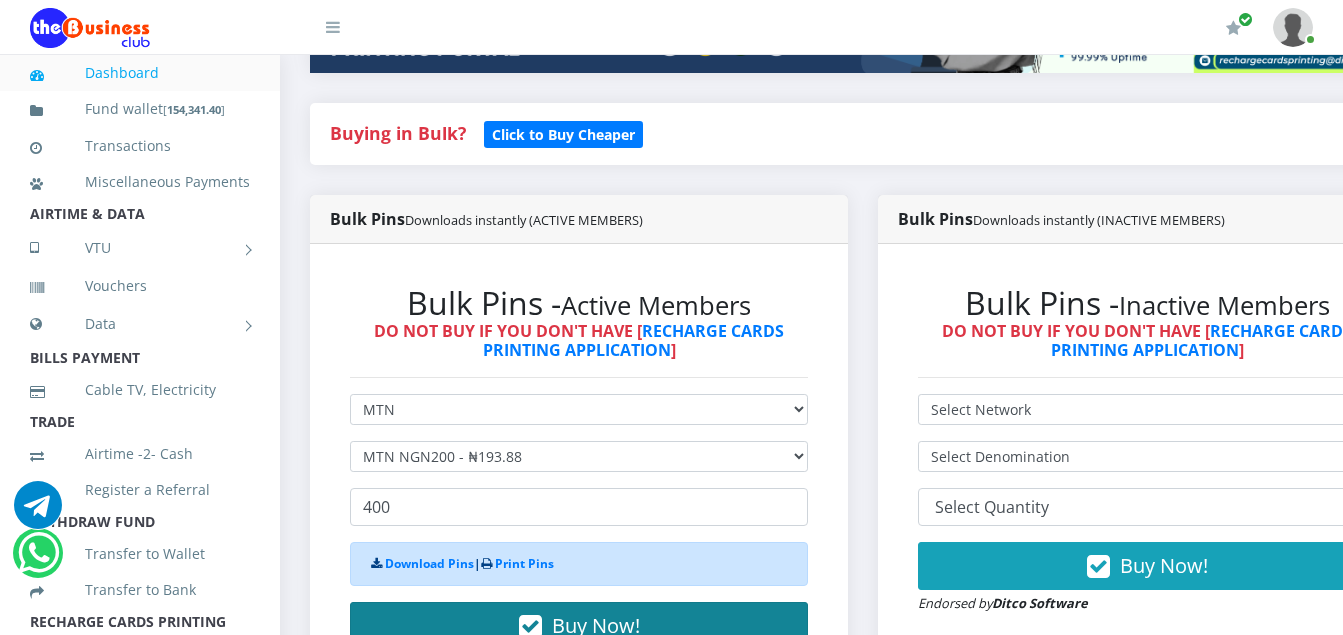 click at bounding box center (530, 627) 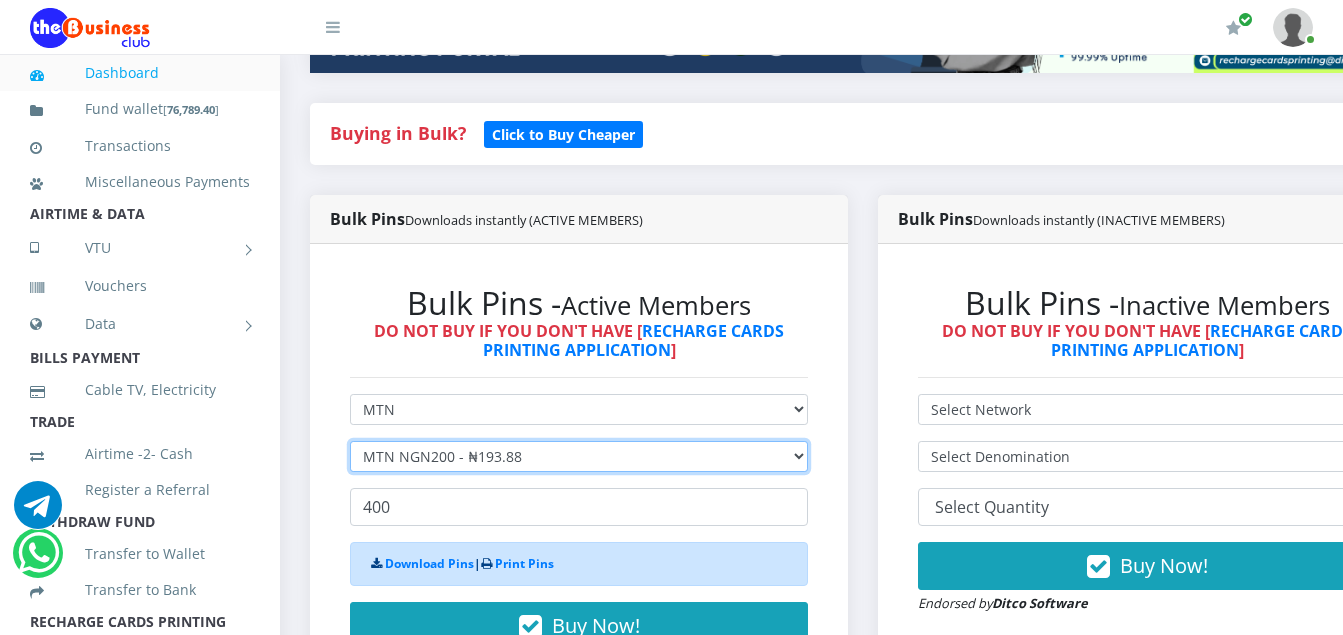 click on "Select Denomination MTN NGN100 - ₦96.94 MTN NGN200 - ₦193.88 MTN NGN400 - ₦387.76 MTN NGN500 - ₦484.70 MTN NGN1000 - ₦969.40 MTN NGN1500 - ₦1,454.10" at bounding box center (579, 456) 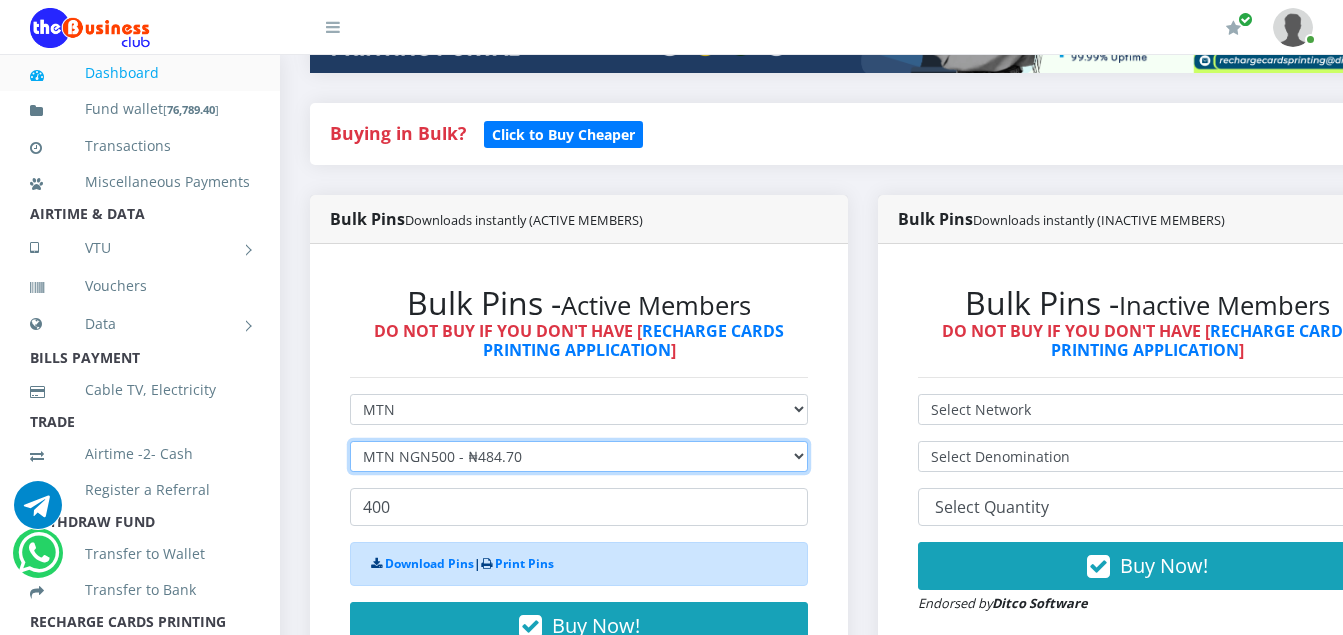 click on "Select Denomination MTN NGN100 - ₦96.94 MTN NGN200 - ₦193.88 MTN NGN400 - ₦387.76 MTN NGN500 - ₦484.70 MTN NGN1000 - ₦969.40 MTN NGN1500 - ₦1,454.10" at bounding box center (579, 456) 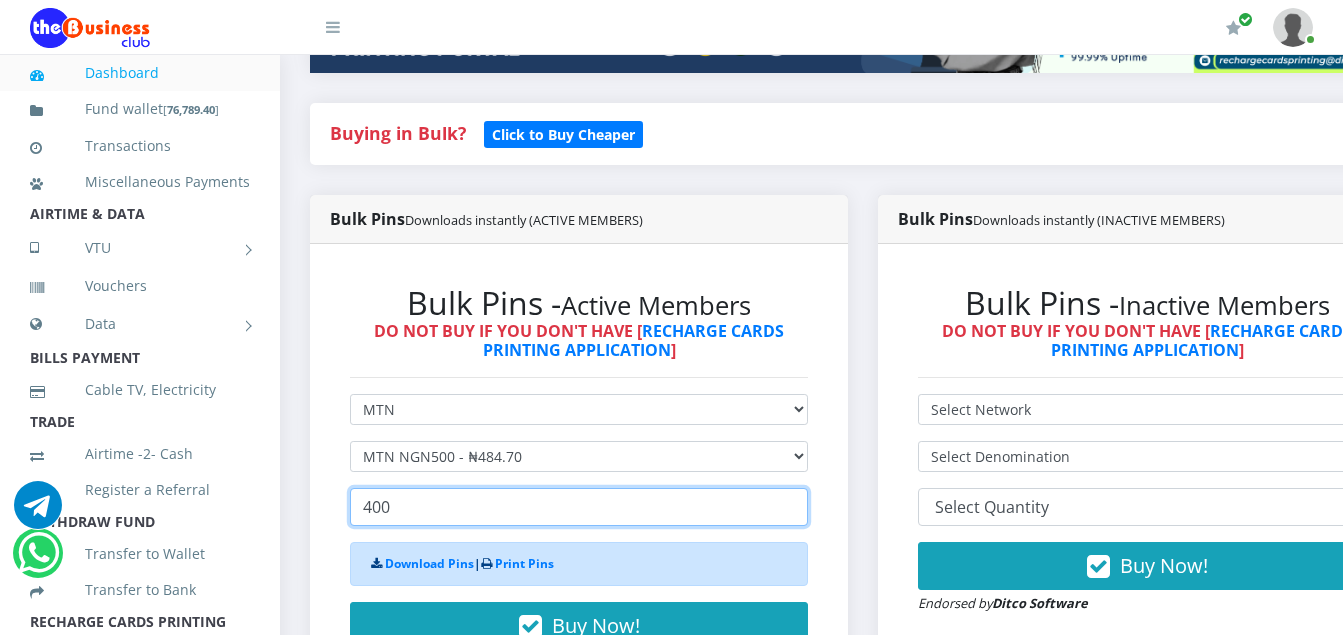 click on "400" at bounding box center (579, 507) 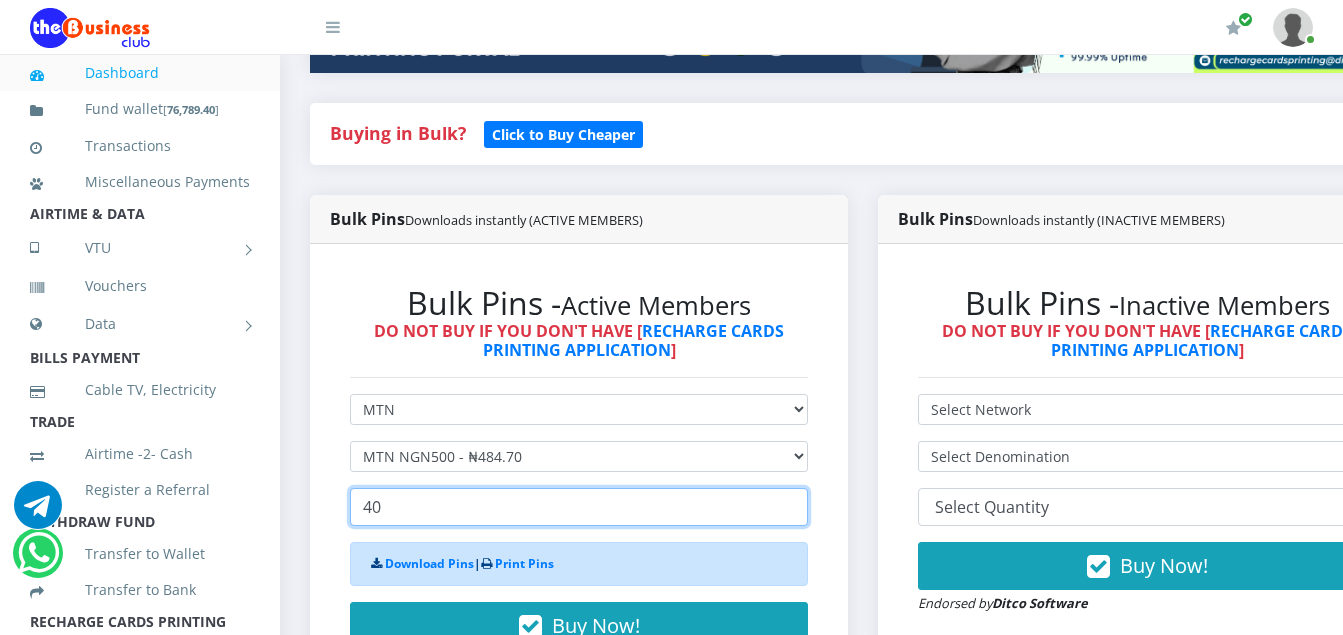 type on "4" 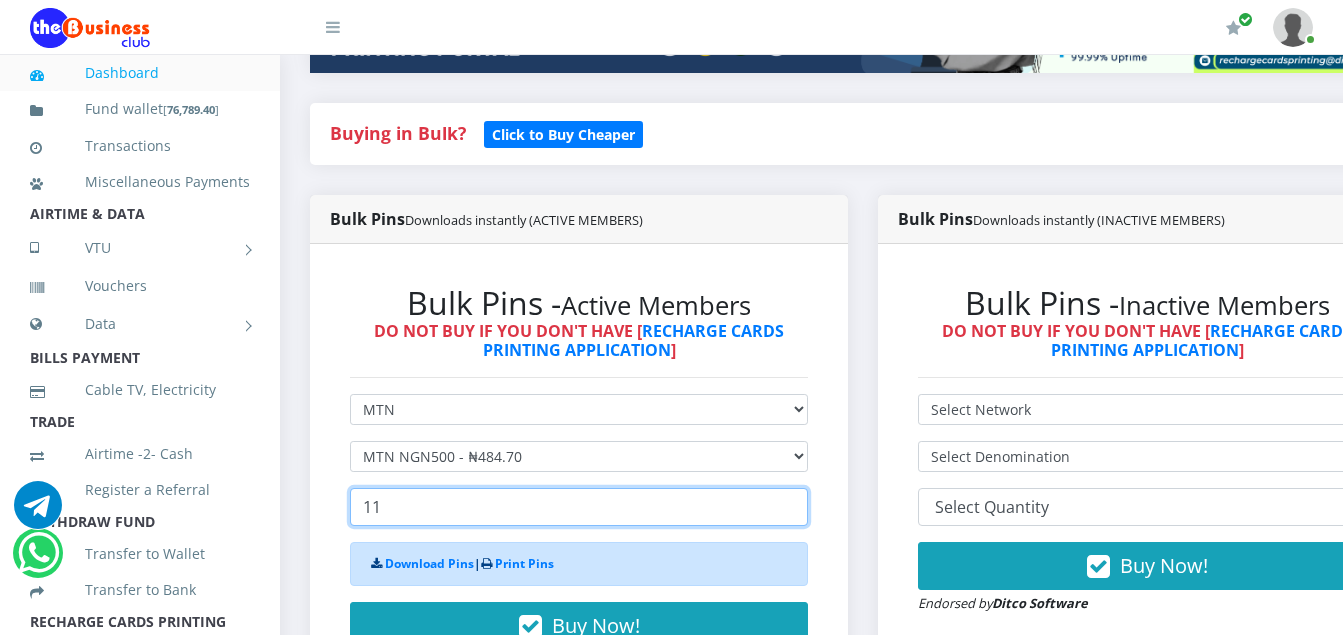 type on "1" 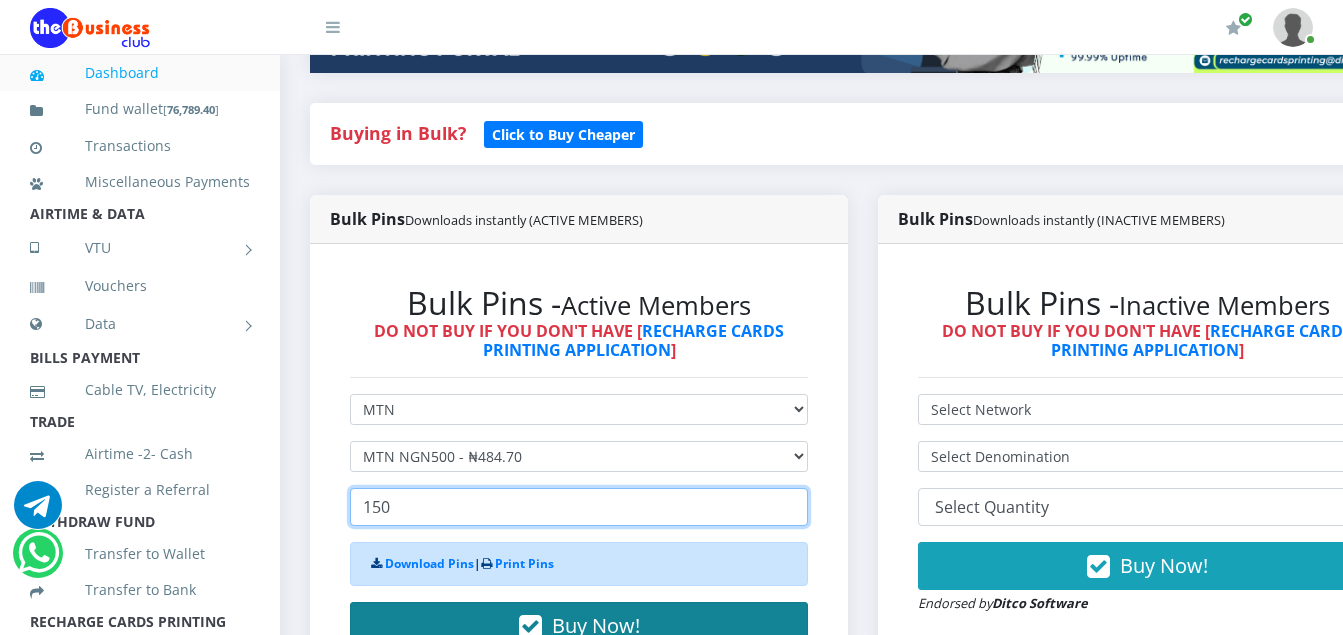 type on "150" 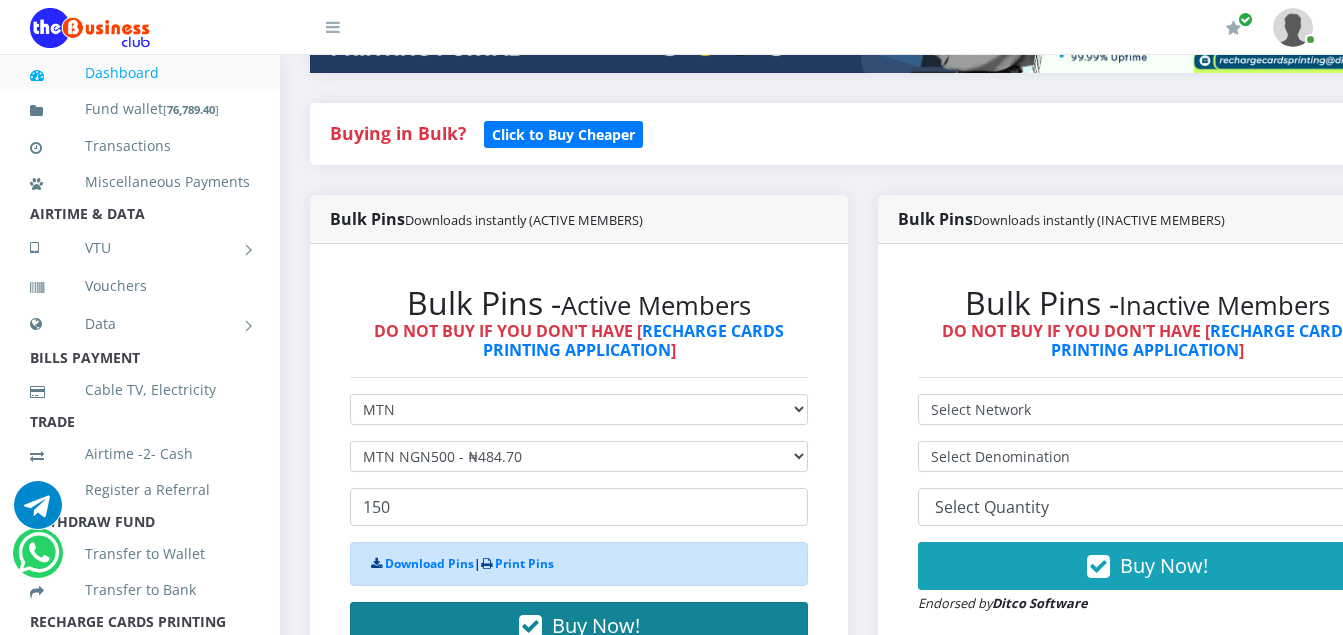 click at bounding box center (530, 627) 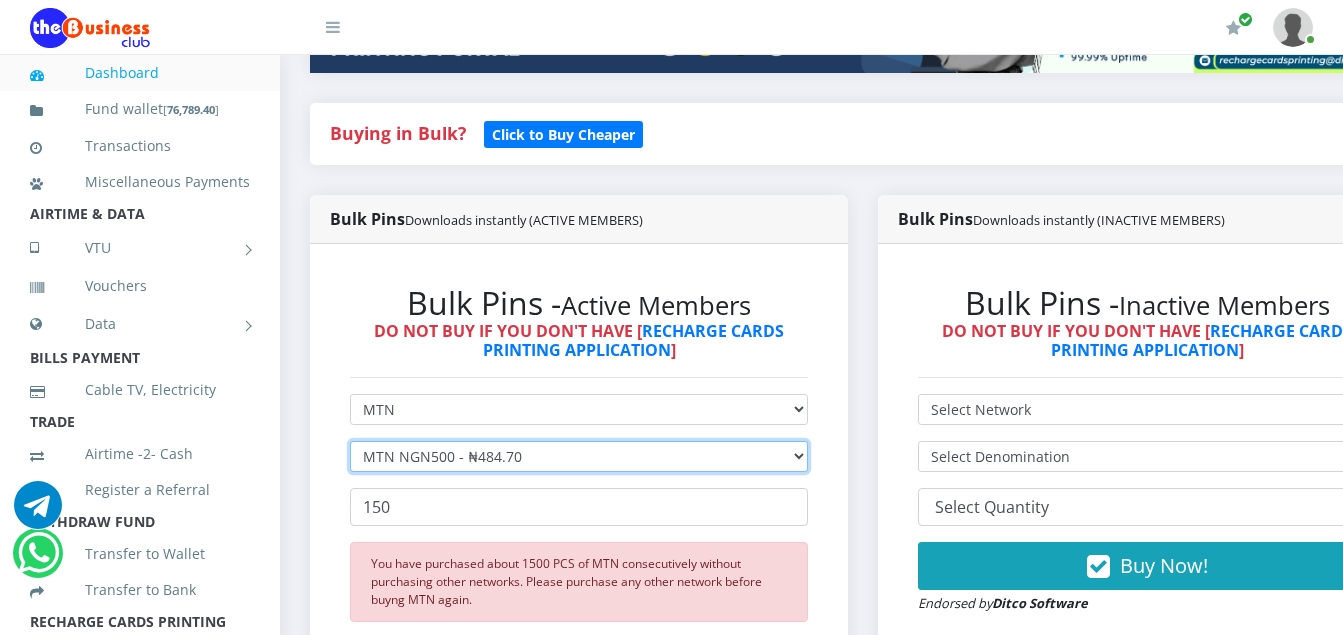 click on "Select Denomination MTN NGN100 - ₦96.94 MTN NGN200 - ₦193.88 MTN NGN400 - ₦387.76 MTN NGN500 - ₦484.70 MTN NGN1000 - ₦969.40 MTN NGN1500 - ₦1,454.10" at bounding box center [579, 456] 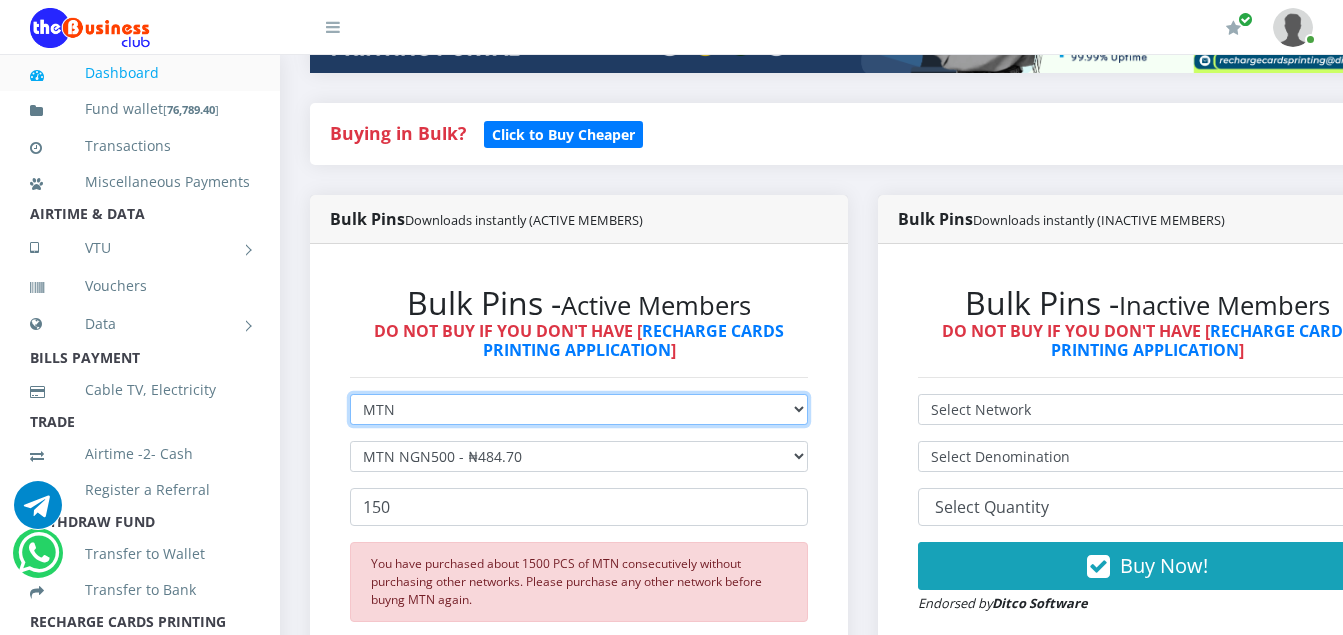 click on "Select Network
MTN
Globacom
9Mobile
Airtel" at bounding box center (579, 409) 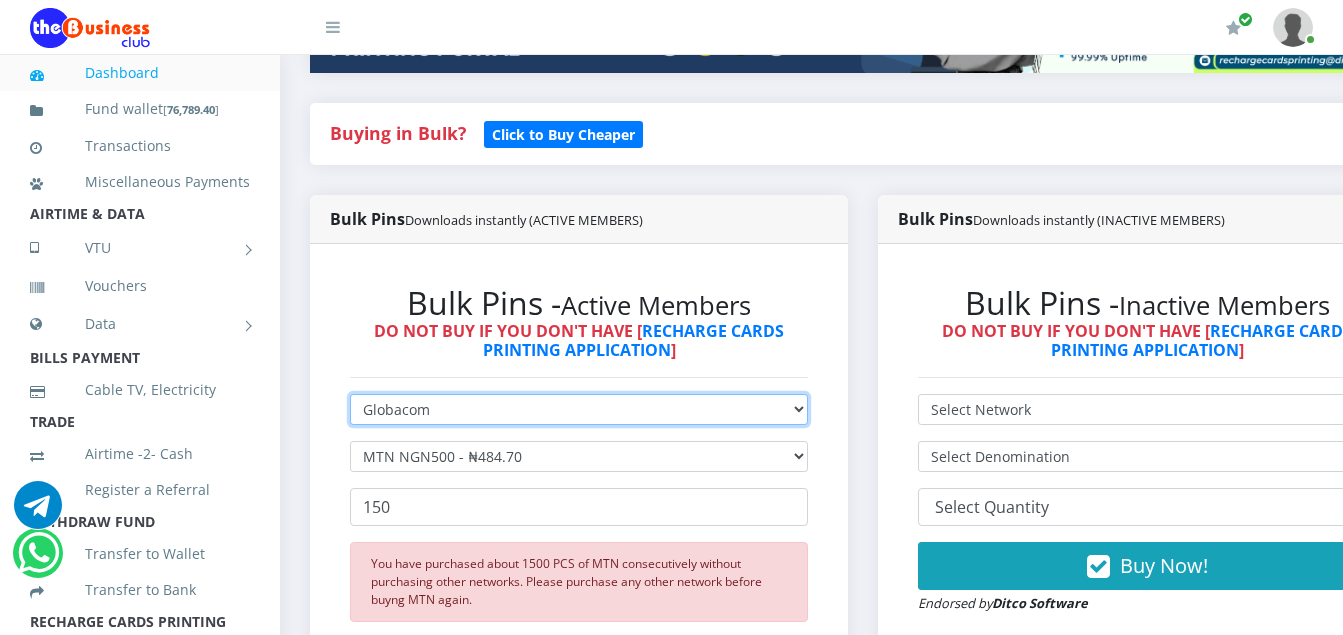 click on "Select Network
MTN
Globacom
9Mobile
Airtel" at bounding box center [579, 409] 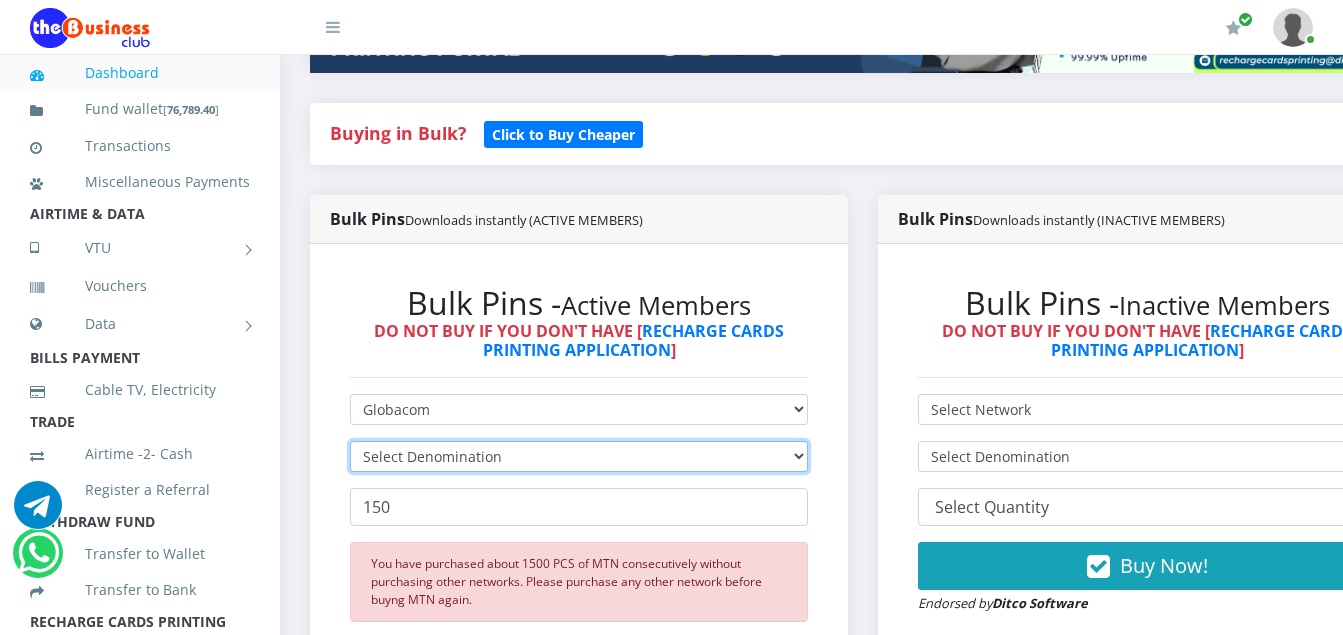 click on "Select Denomination" at bounding box center [579, 456] 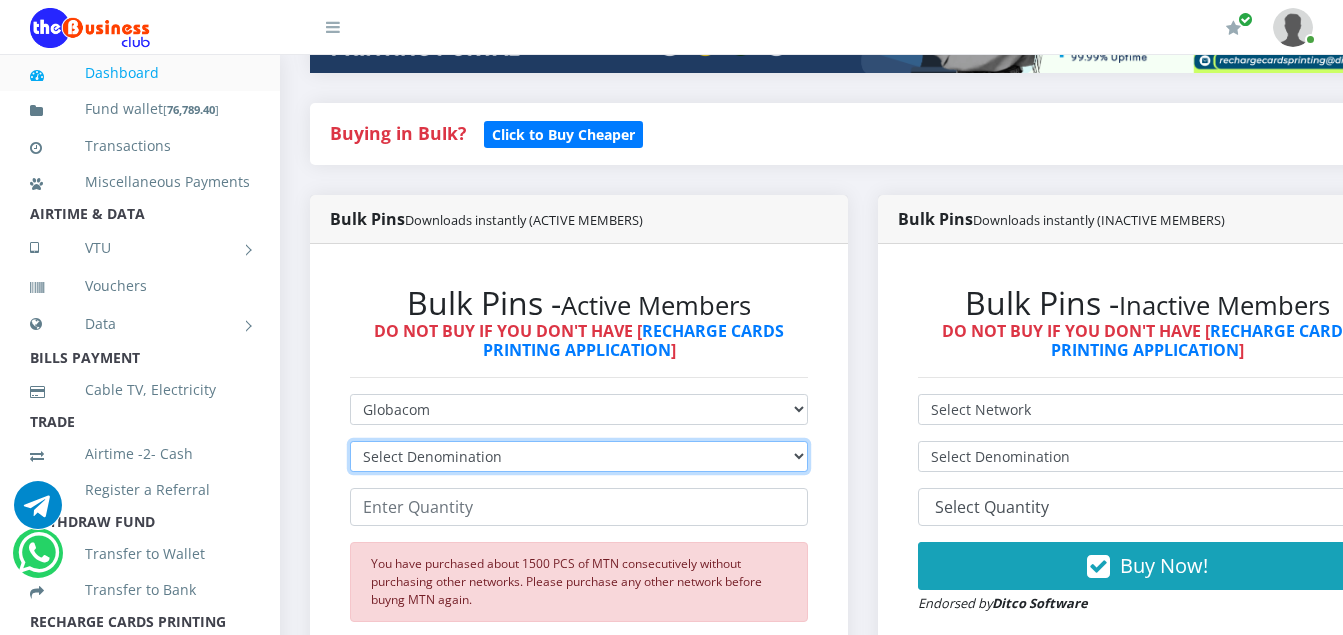 select on "192.9-200" 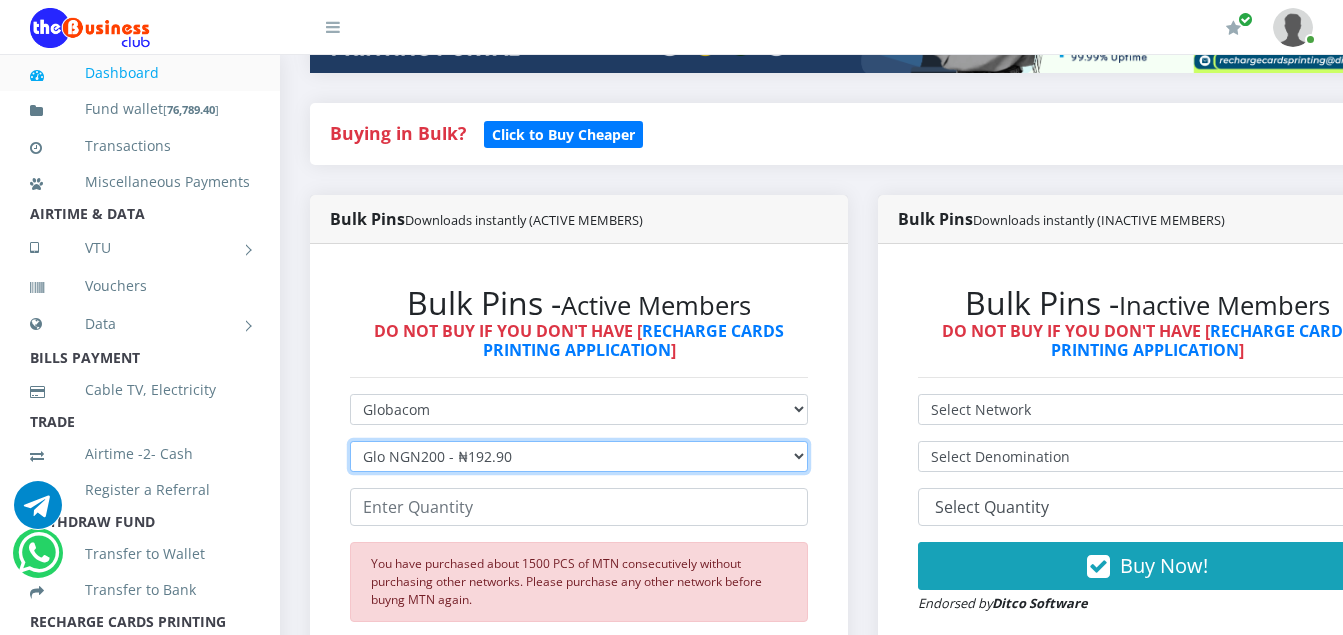 click on "Select Denomination Glo NGN100 - ₦96.45 Glo NGN200 - ₦192.90 Glo NGN500 - ₦482.25 Glo NGN1000 - ₦964.50" at bounding box center [579, 456] 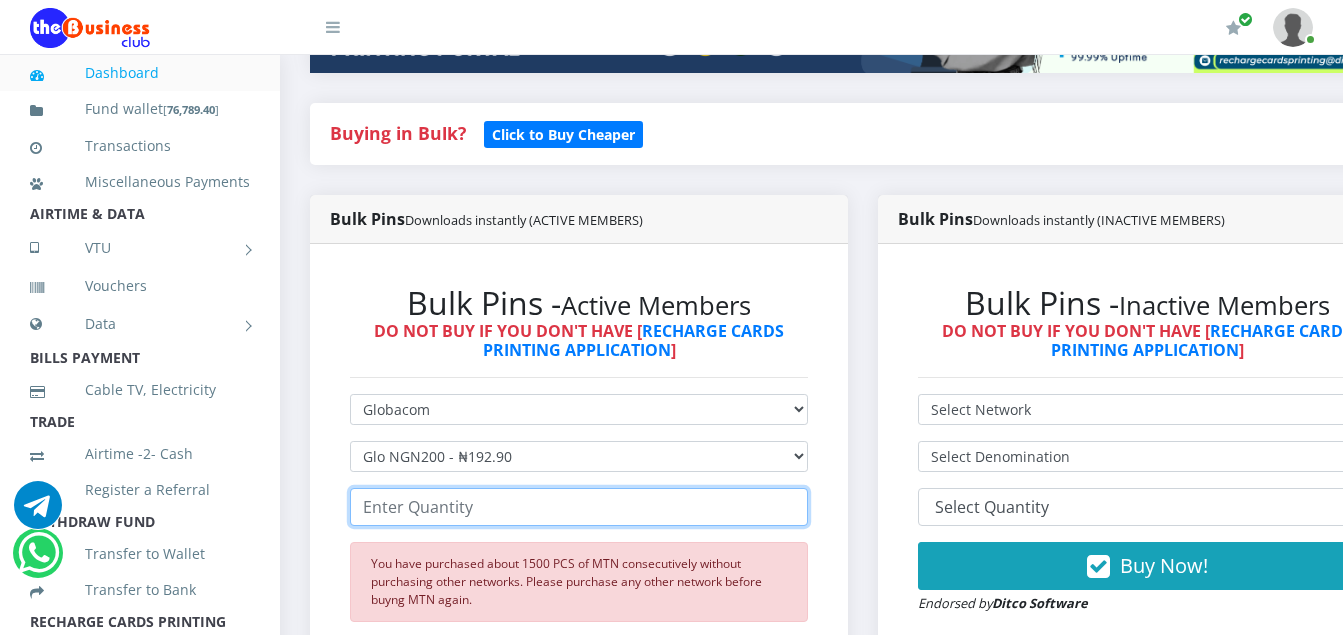 click at bounding box center (579, 507) 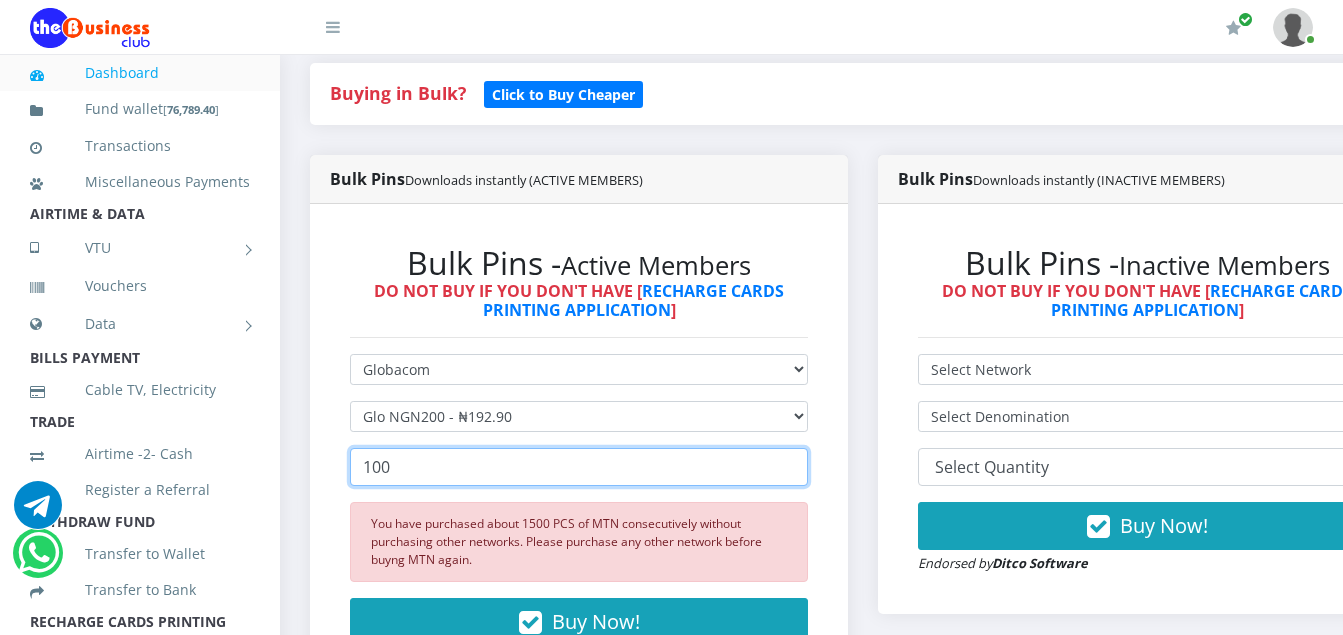 scroll, scrollTop: 480, scrollLeft: 0, axis: vertical 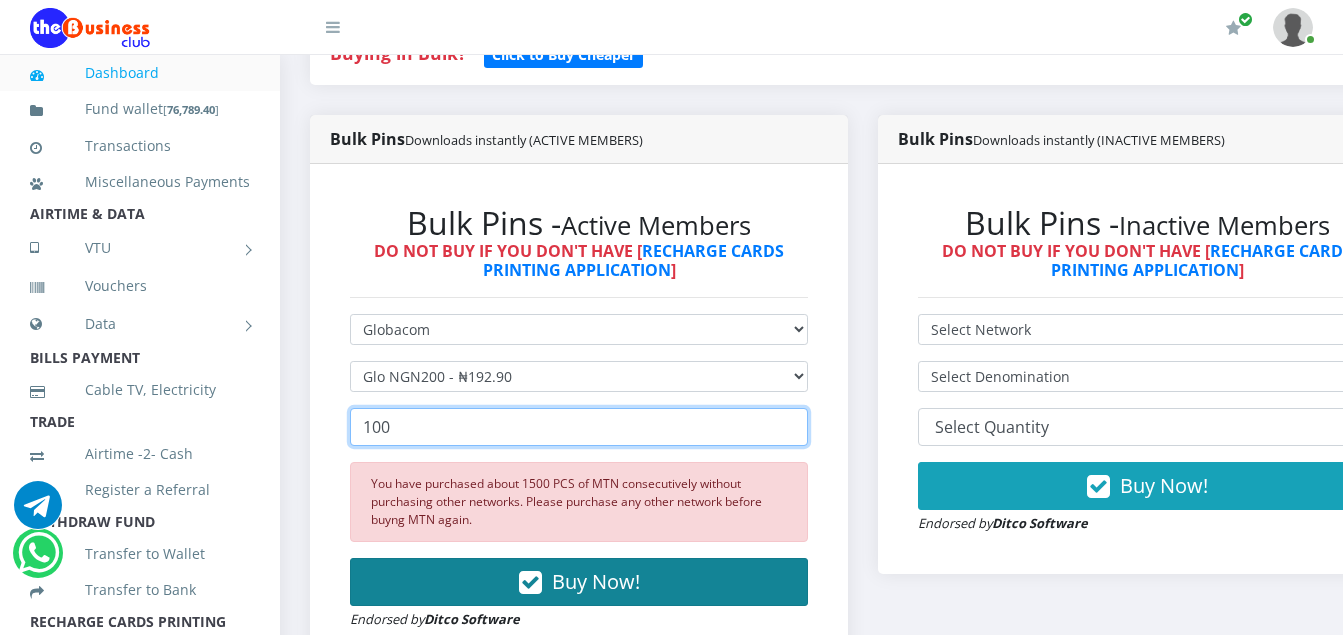 type on "100" 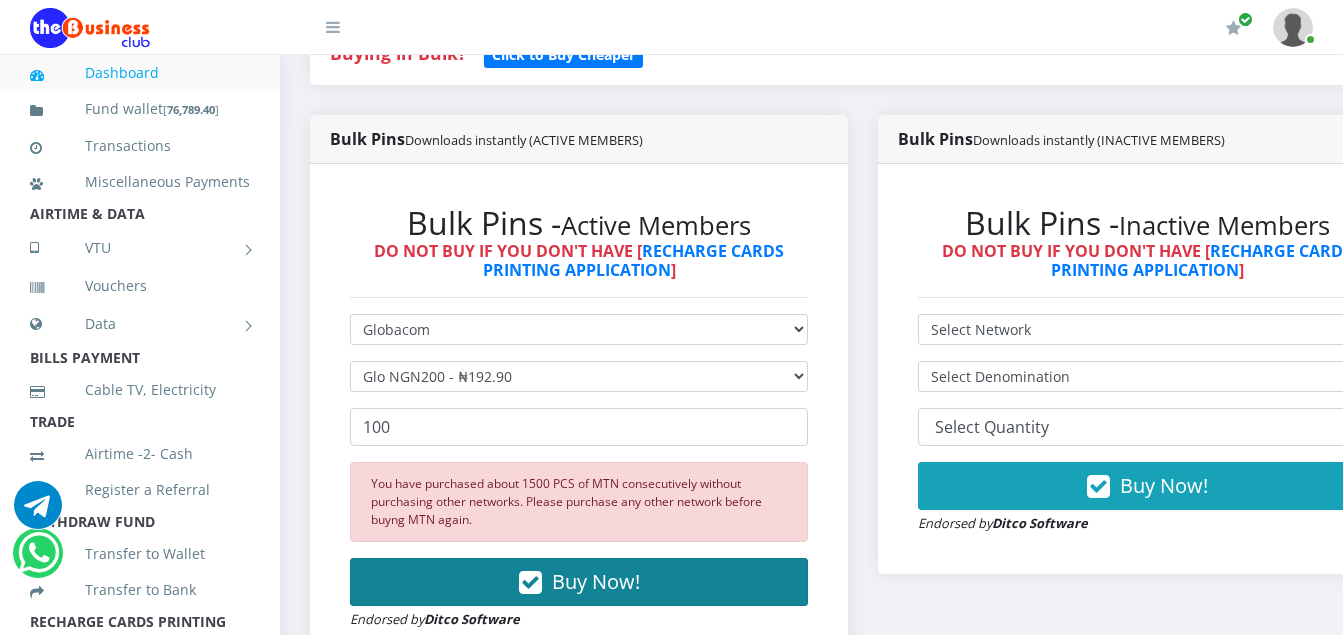 click at bounding box center [530, 583] 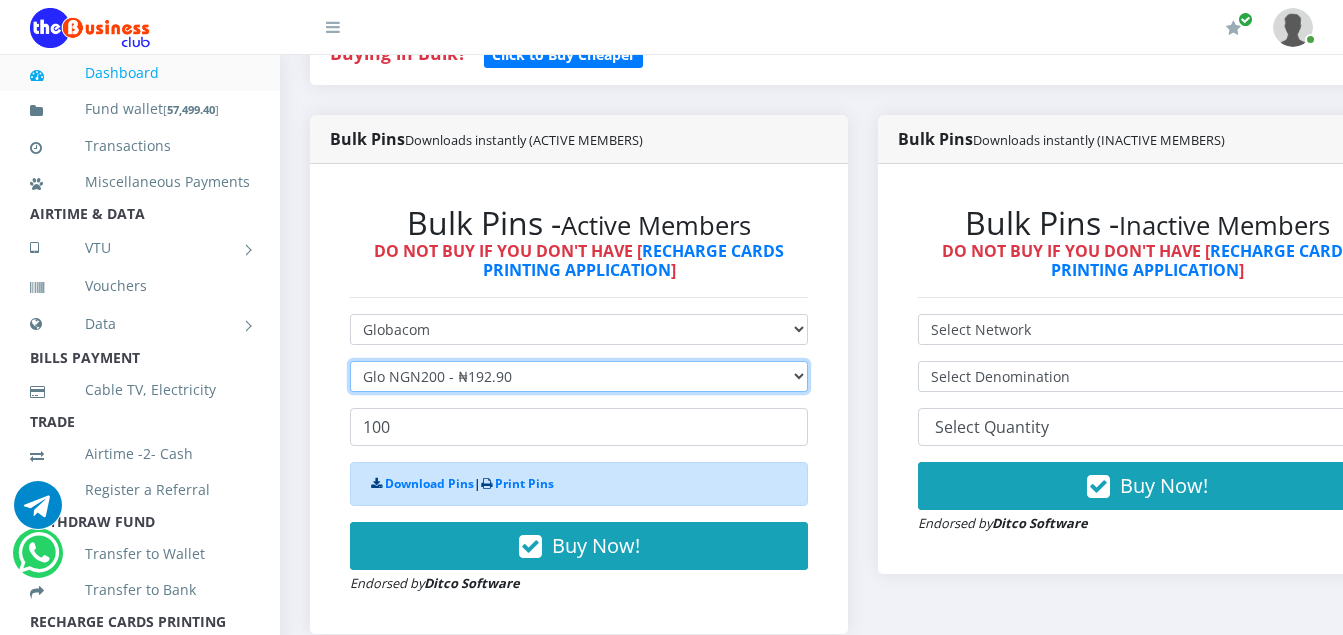 click on "Select Denomination Glo NGN100 - ₦96.45 Glo NGN200 - ₦192.90 Glo NGN500 - ₦482.25 Glo NGN1000 - ₦964.50" at bounding box center [579, 376] 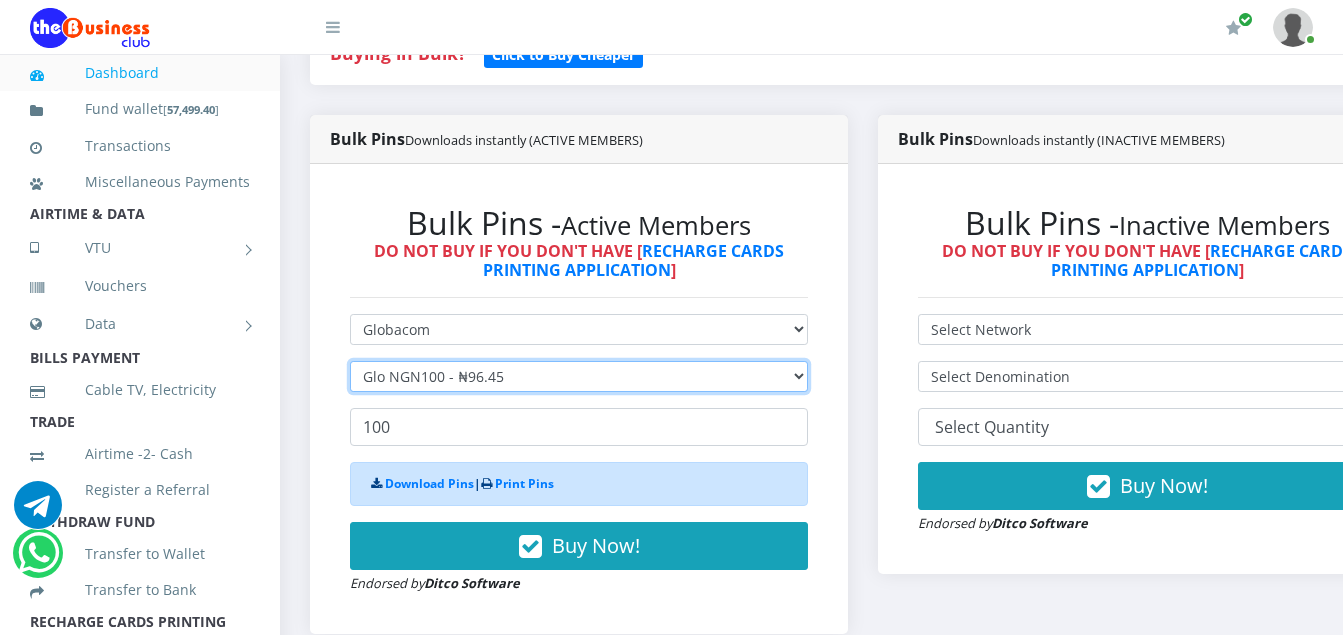 click on "Select Denomination Glo NGN100 - ₦96.45 Glo NGN200 - ₦192.90 Glo NGN500 - ₦482.25 Glo NGN1000 - ₦964.50" at bounding box center (579, 376) 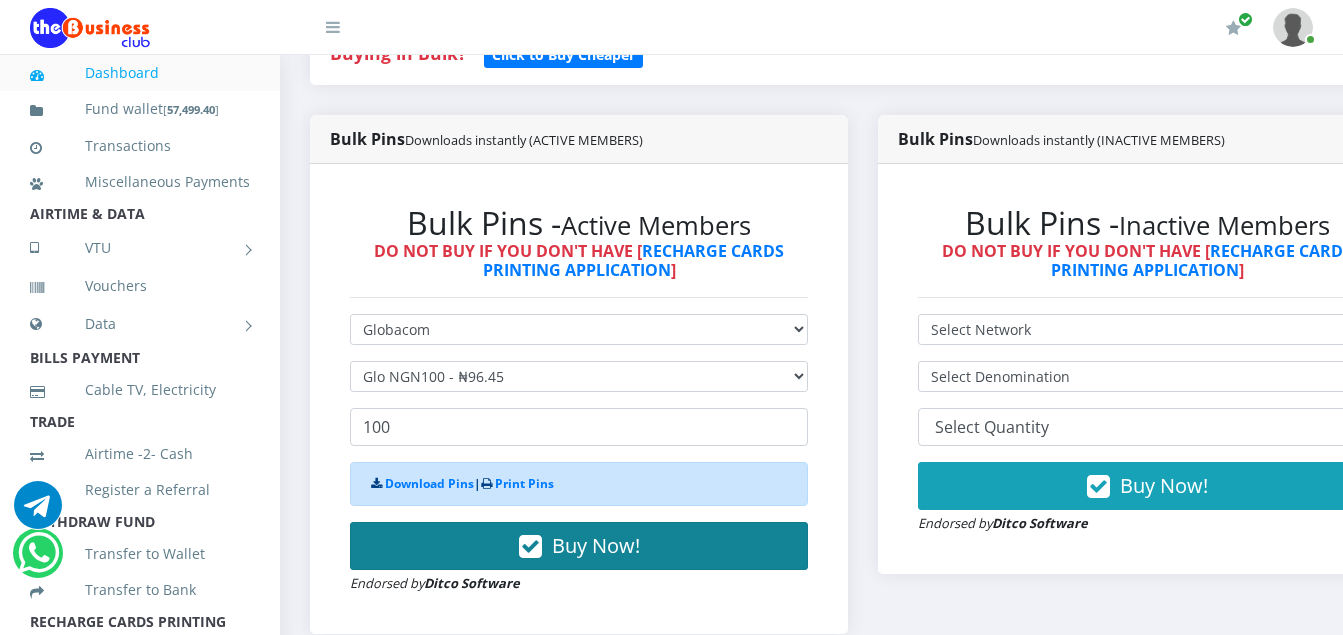 click at bounding box center [530, 547] 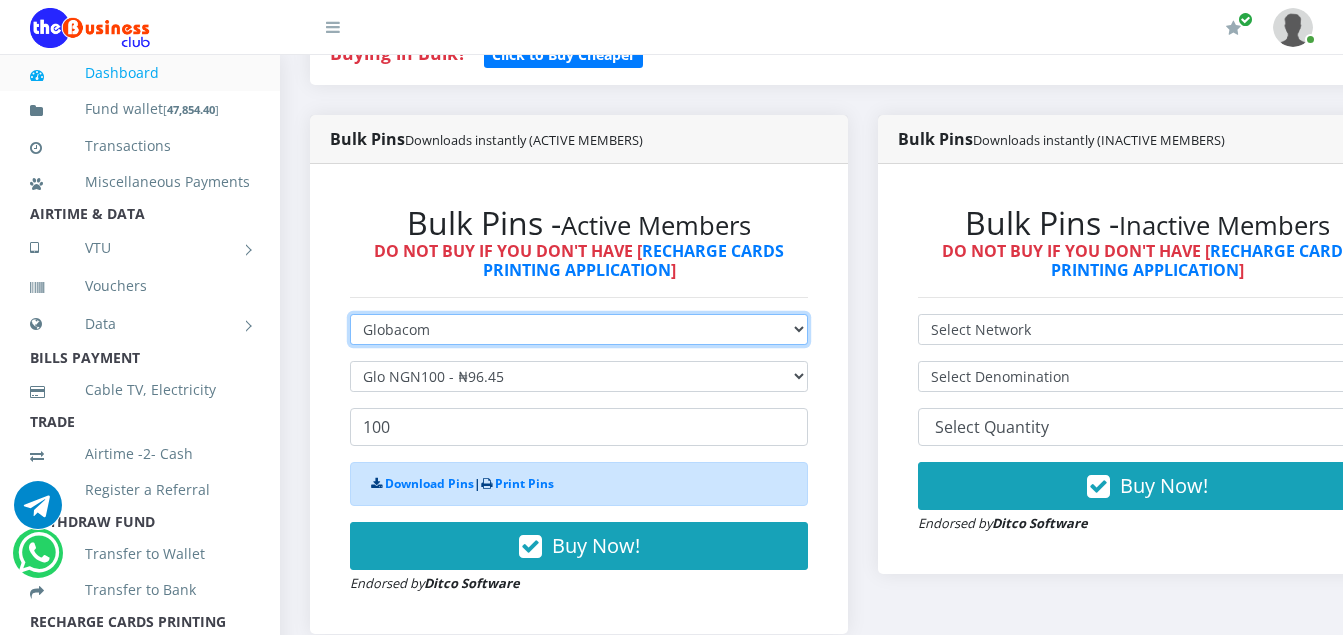 click on "Select Network
MTN
Globacom
9Mobile
Airtel" at bounding box center (579, 329) 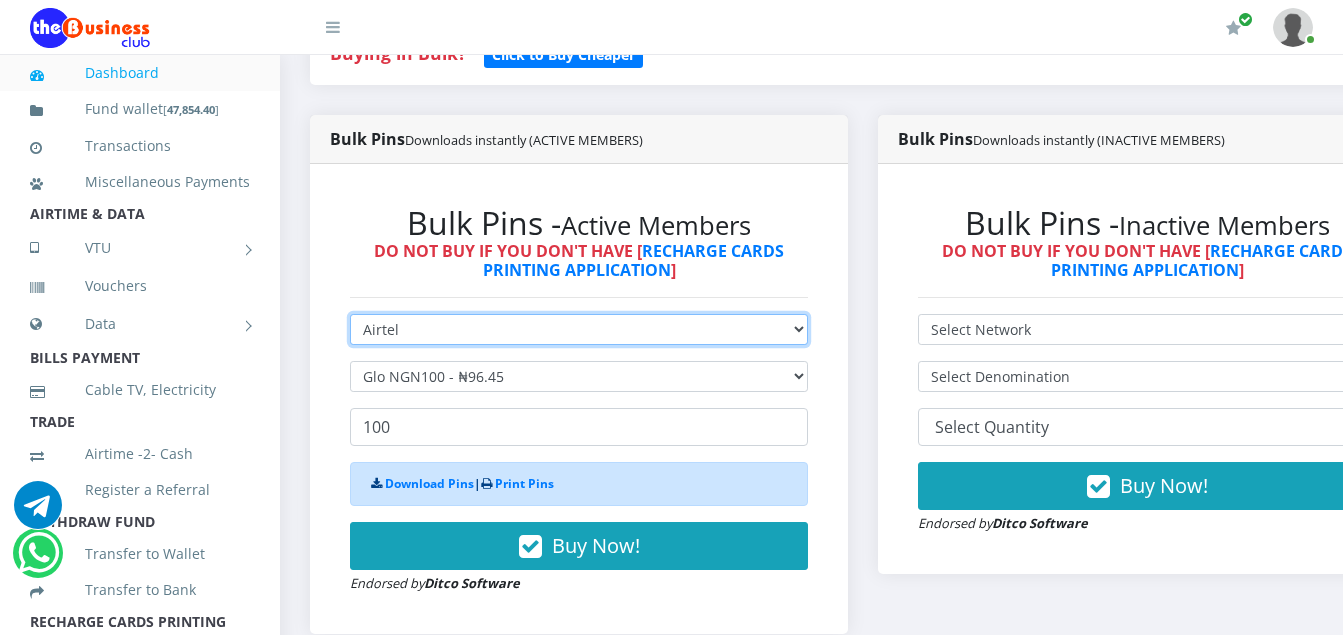 click on "Select Network
MTN
Globacom
9Mobile
Airtel" at bounding box center [579, 329] 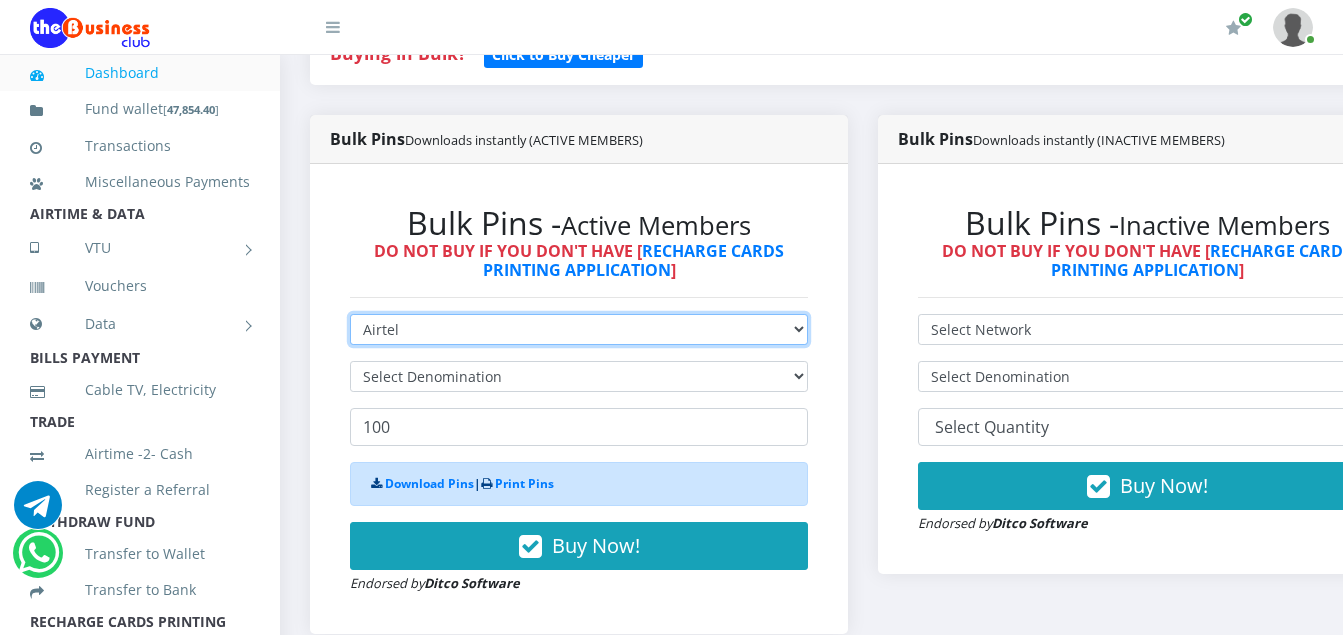type 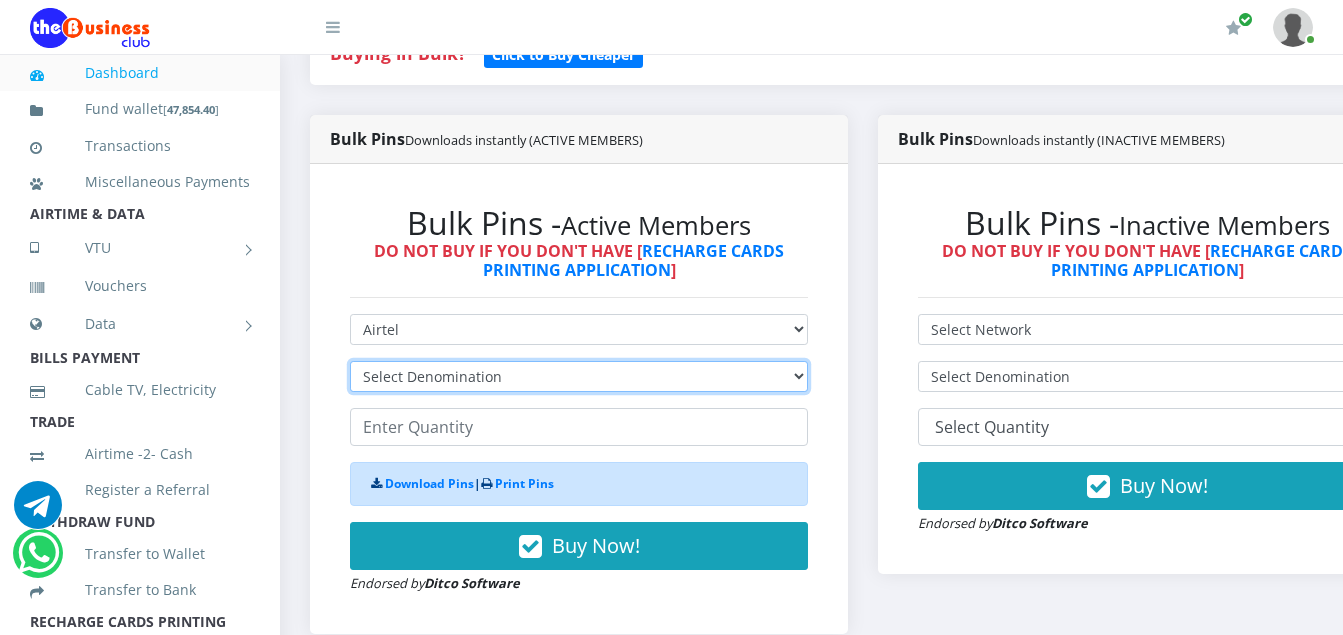 click on "Select Denomination Airtel NGN100 - ₦96.36 Airtel NGN200 - ₦192.72 Airtel NGN500 - ₦481.80 Airtel NGN1000 - ₦963.60" at bounding box center [579, 376] 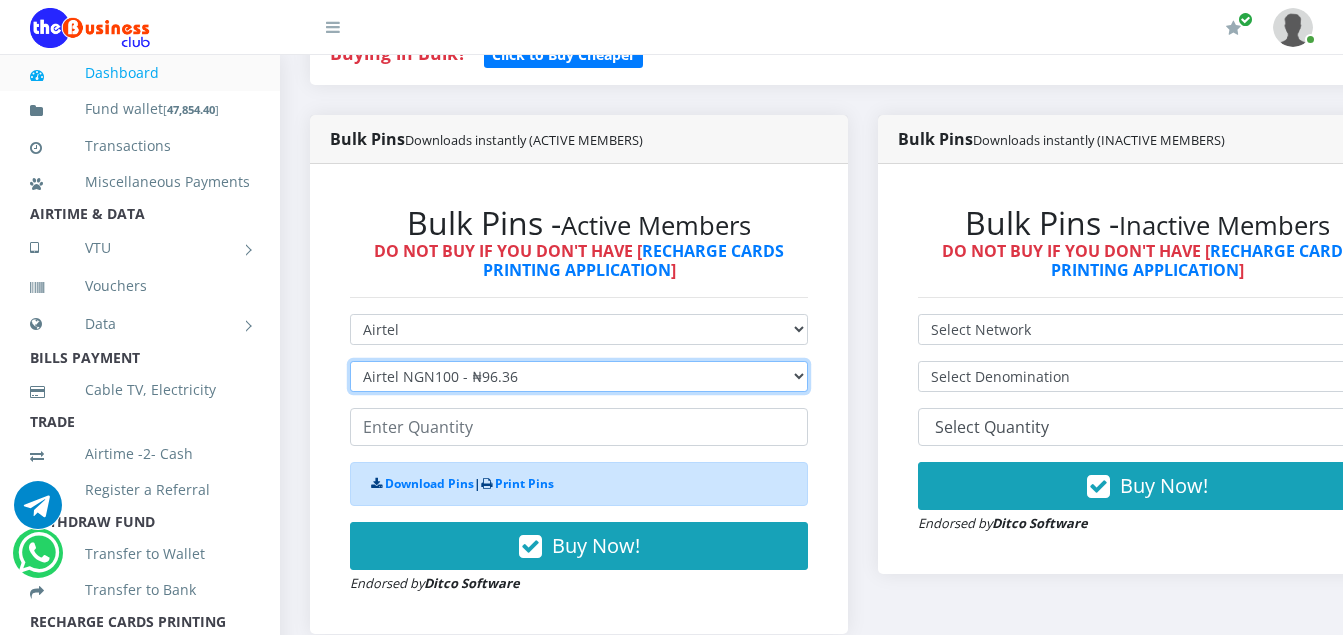 click on "Select Denomination Airtel NGN100 - ₦96.36 Airtel NGN200 - ₦192.72 Airtel NGN500 - ₦481.80 Airtel NGN1000 - ₦963.60" at bounding box center [579, 376] 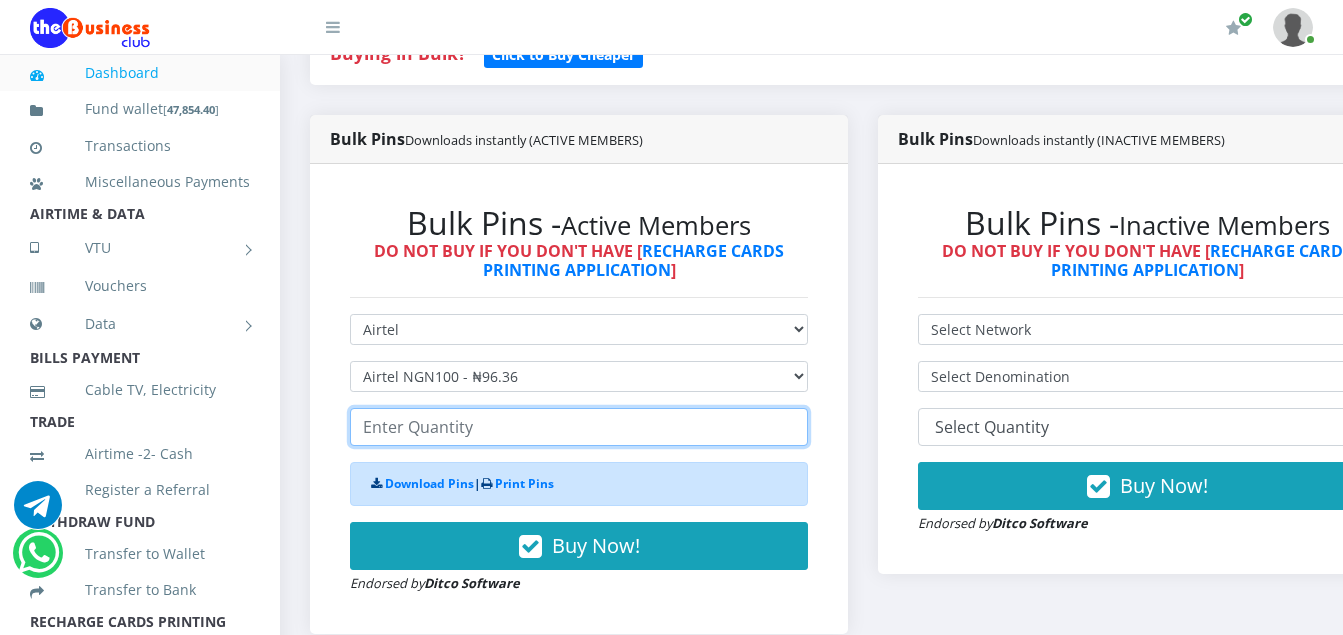 click at bounding box center [579, 427] 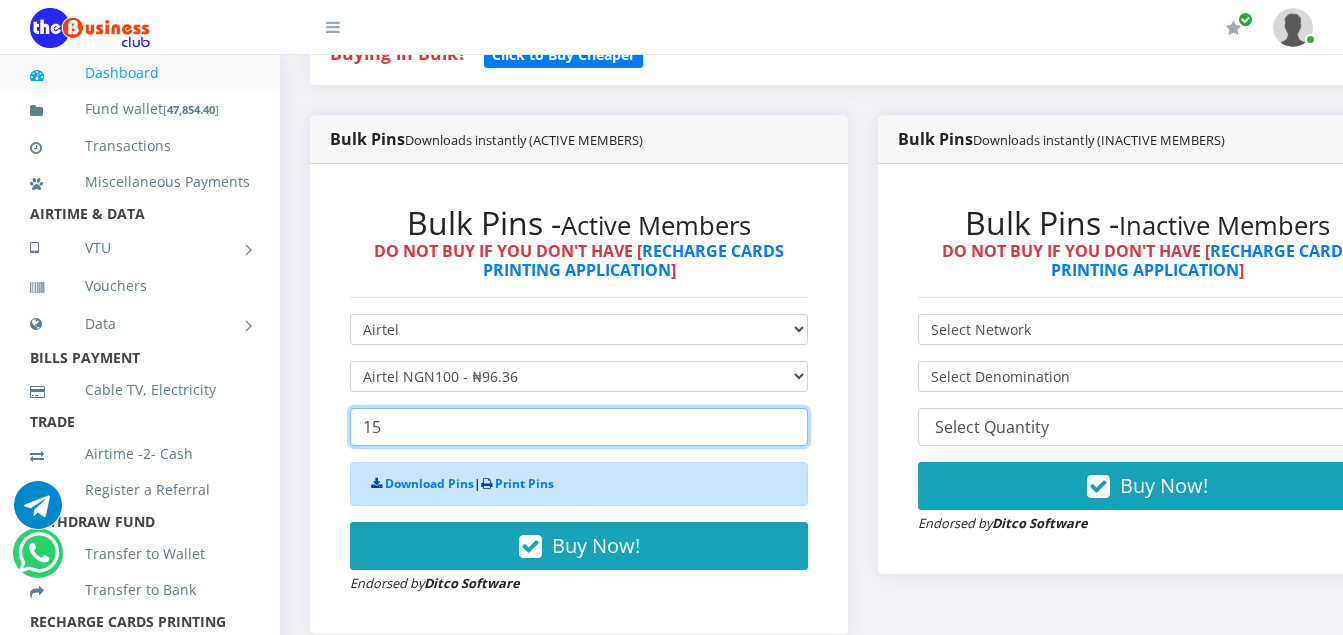type on "1" 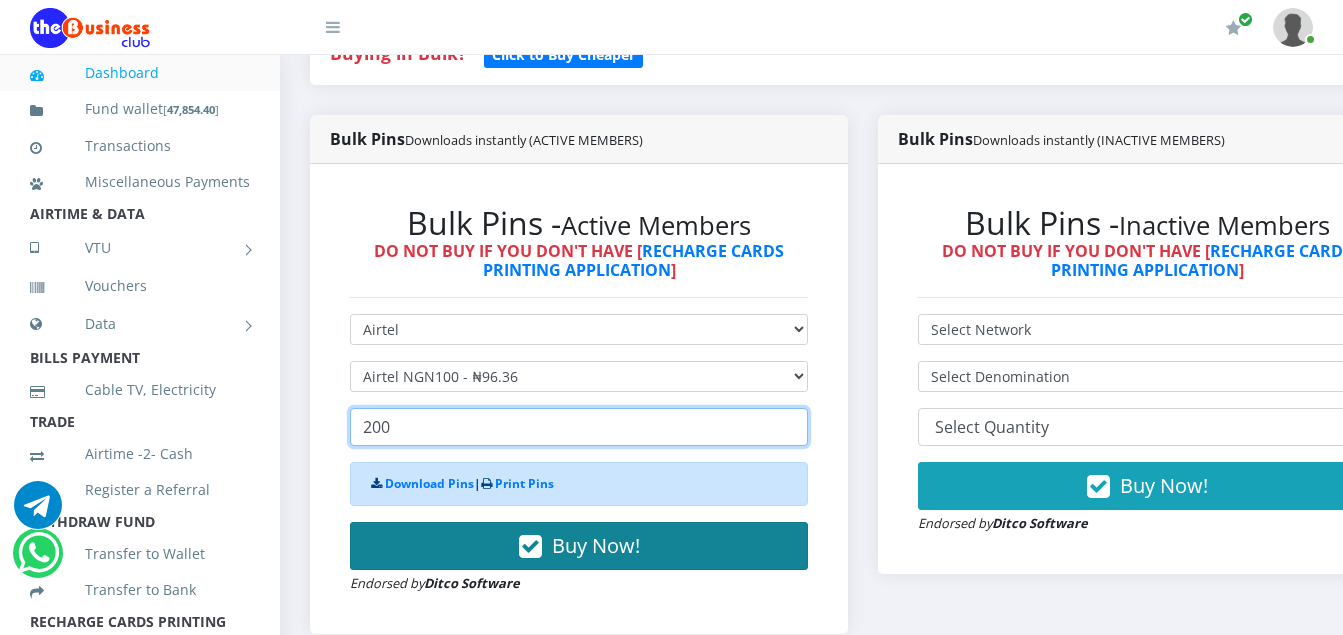 type on "200" 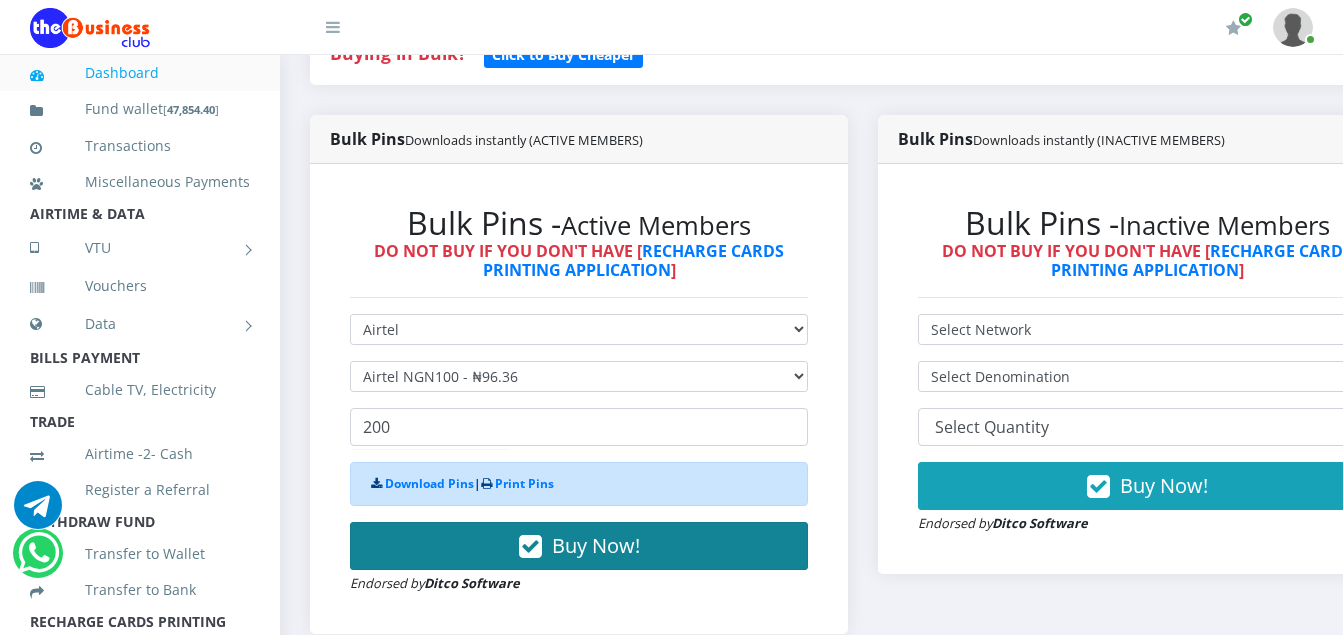 click at bounding box center [530, 547] 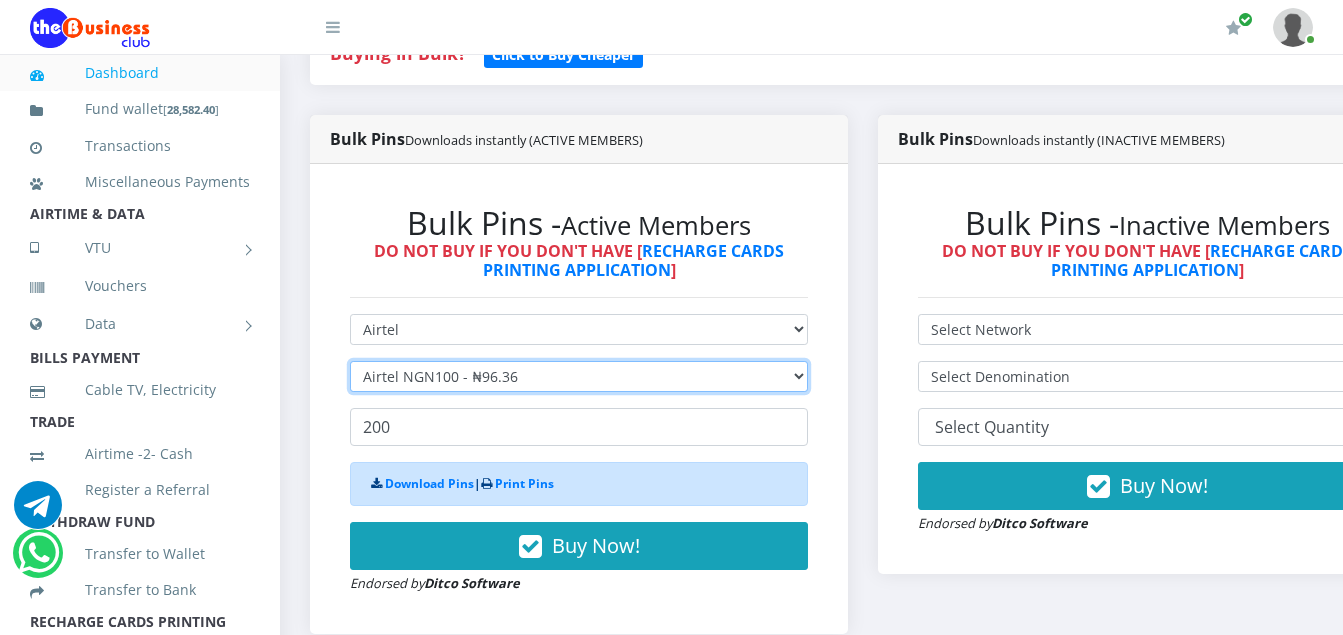 click on "Select Denomination Airtel NGN100 - ₦96.36 Airtel NGN200 - ₦192.72 Airtel NGN500 - ₦481.80 Airtel NGN1000 - ₦963.60" at bounding box center [579, 376] 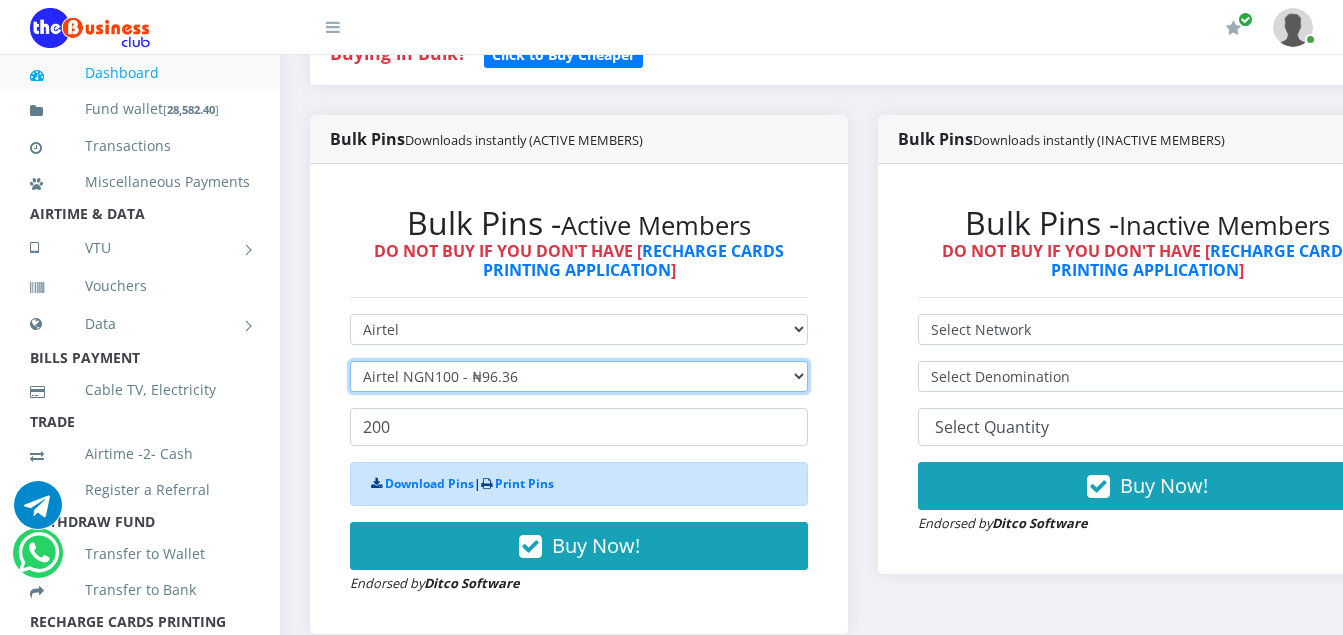 select on "192.72-200" 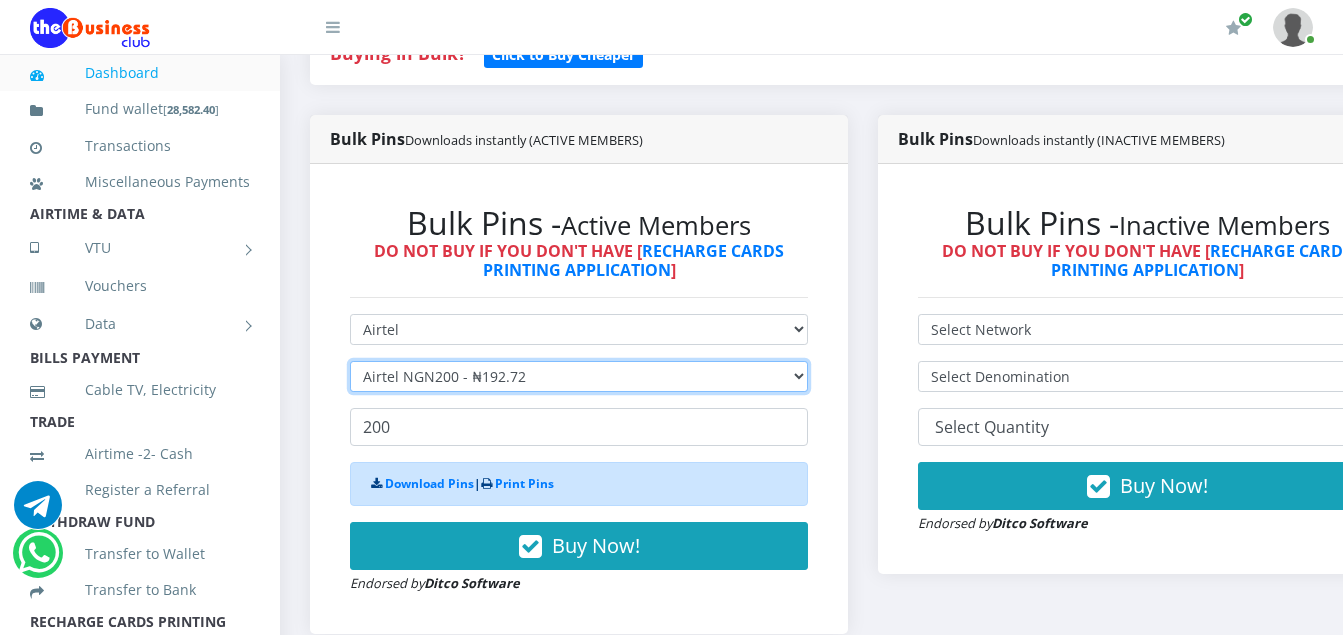 click on "Select Denomination Airtel NGN100 - ₦96.36 Airtel NGN200 - ₦192.72 Airtel NGN500 - ₦481.80 Airtel NGN1000 - ₦963.60" at bounding box center [579, 376] 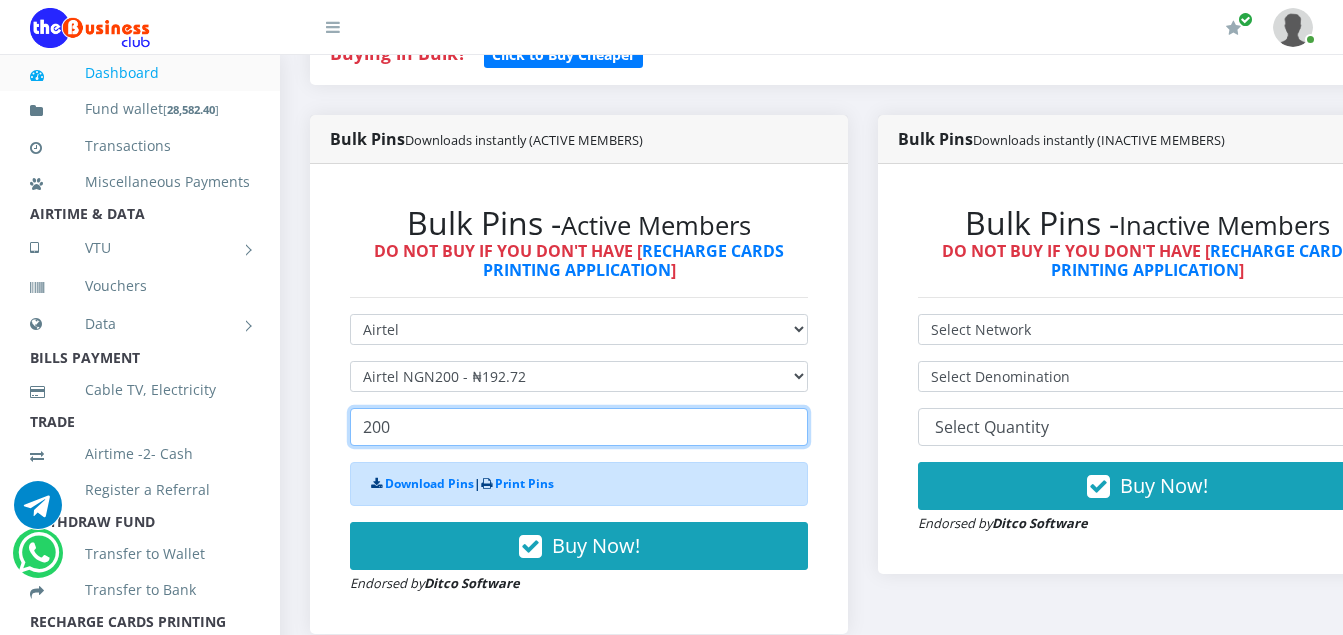 click on "200" at bounding box center (579, 427) 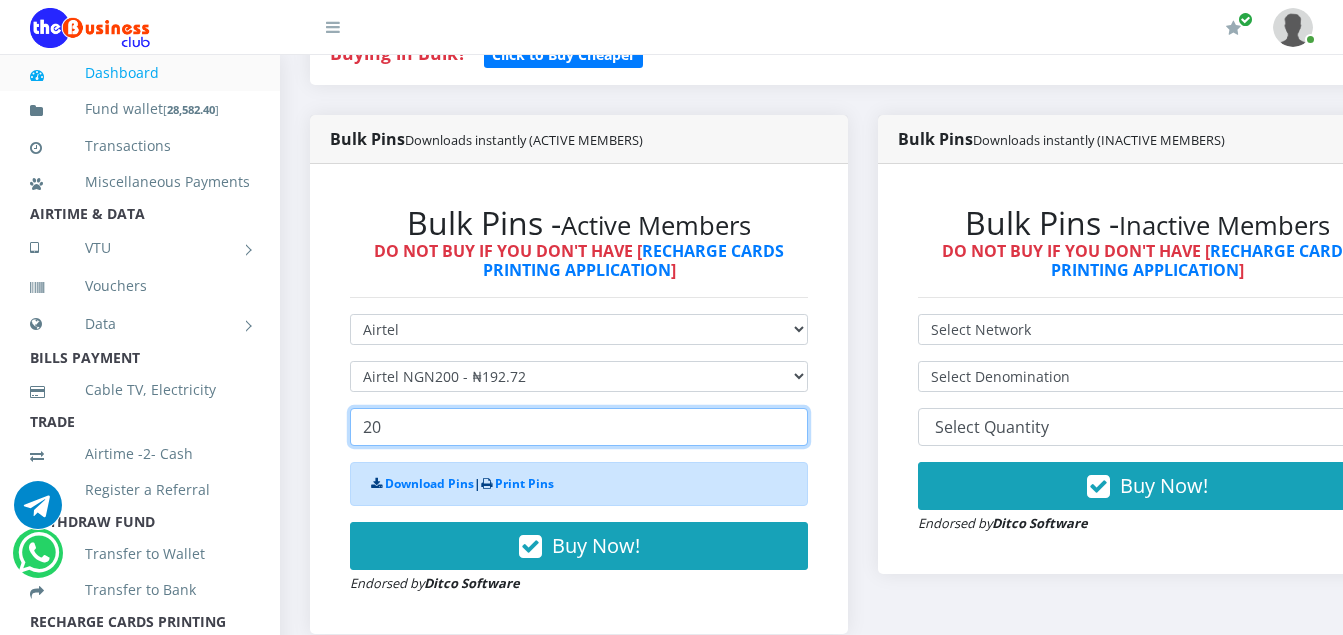 type on "2" 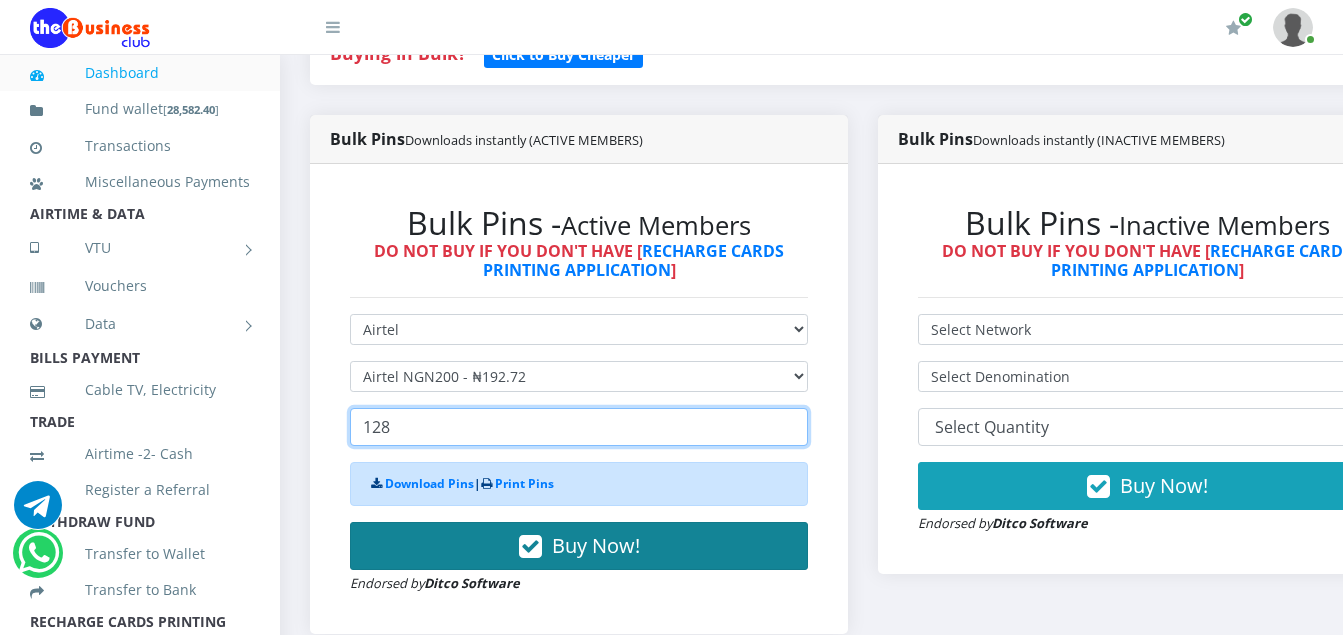 type on "128" 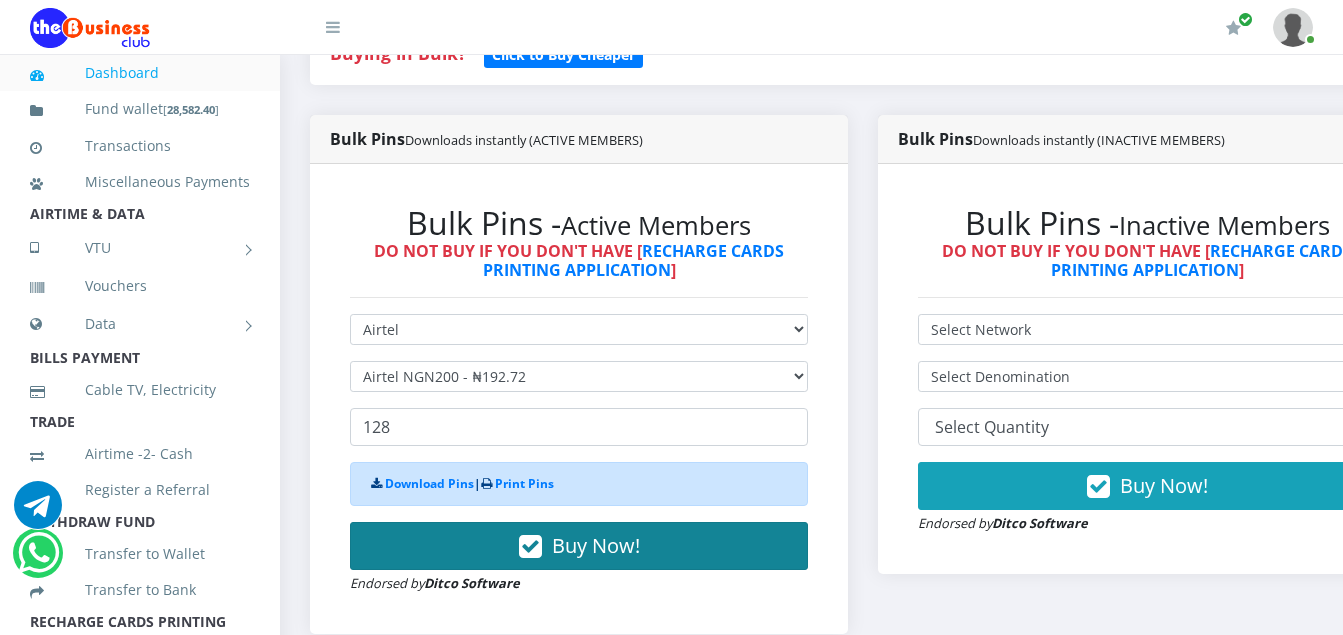 click at bounding box center [530, 547] 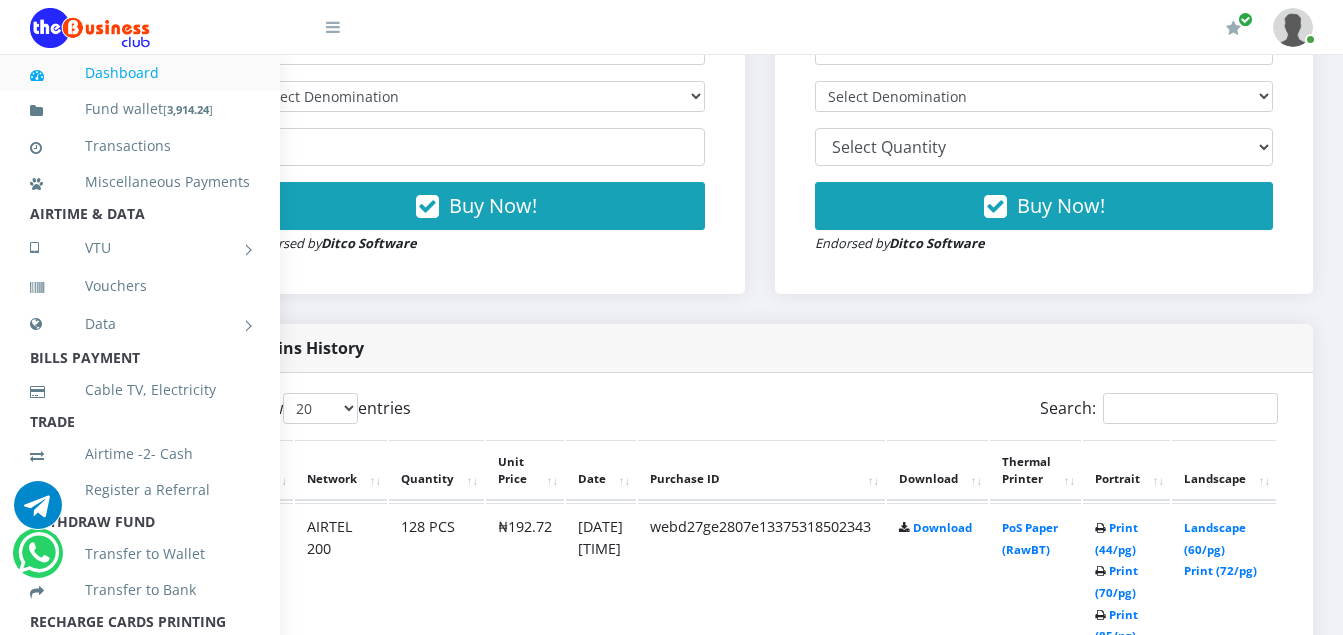 scroll, scrollTop: 0, scrollLeft: 0, axis: both 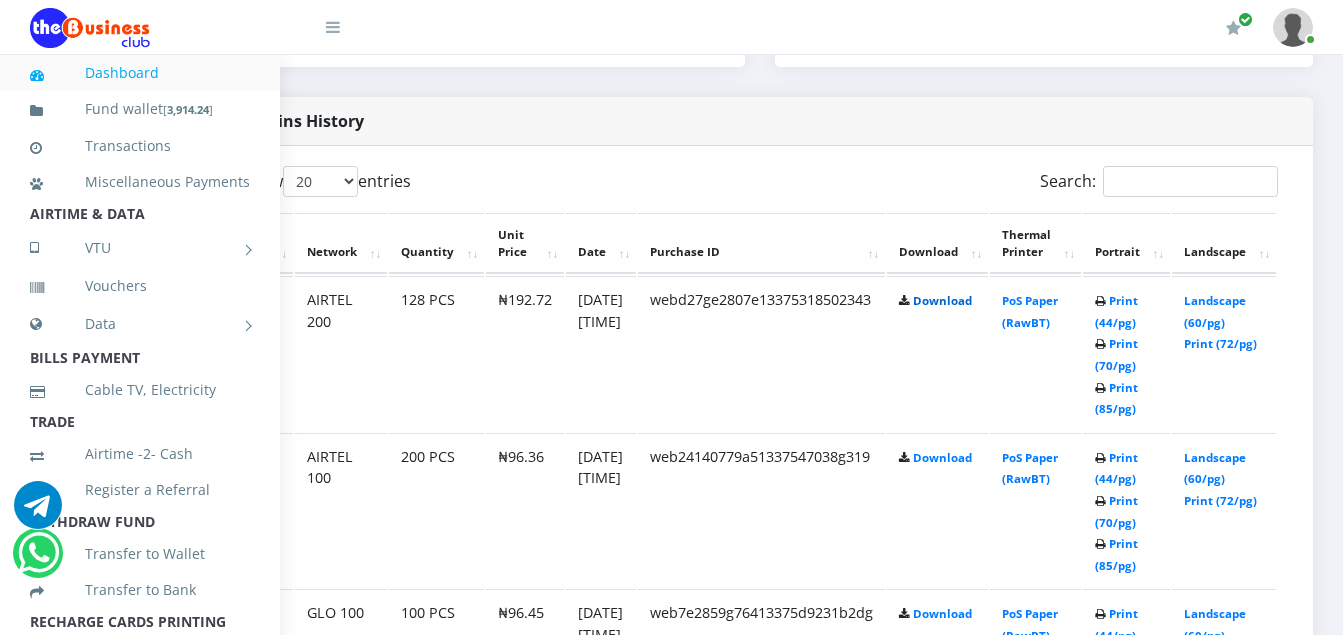 click on "Download" at bounding box center [942, 300] 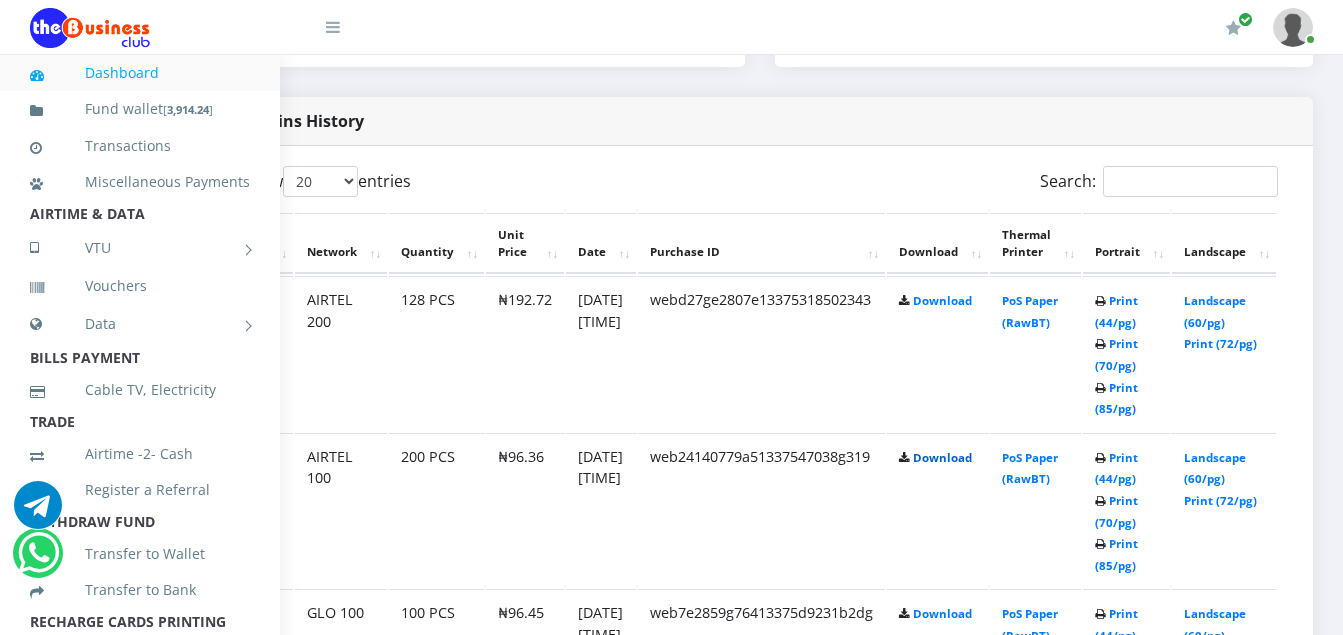 click on "Download" at bounding box center [942, 457] 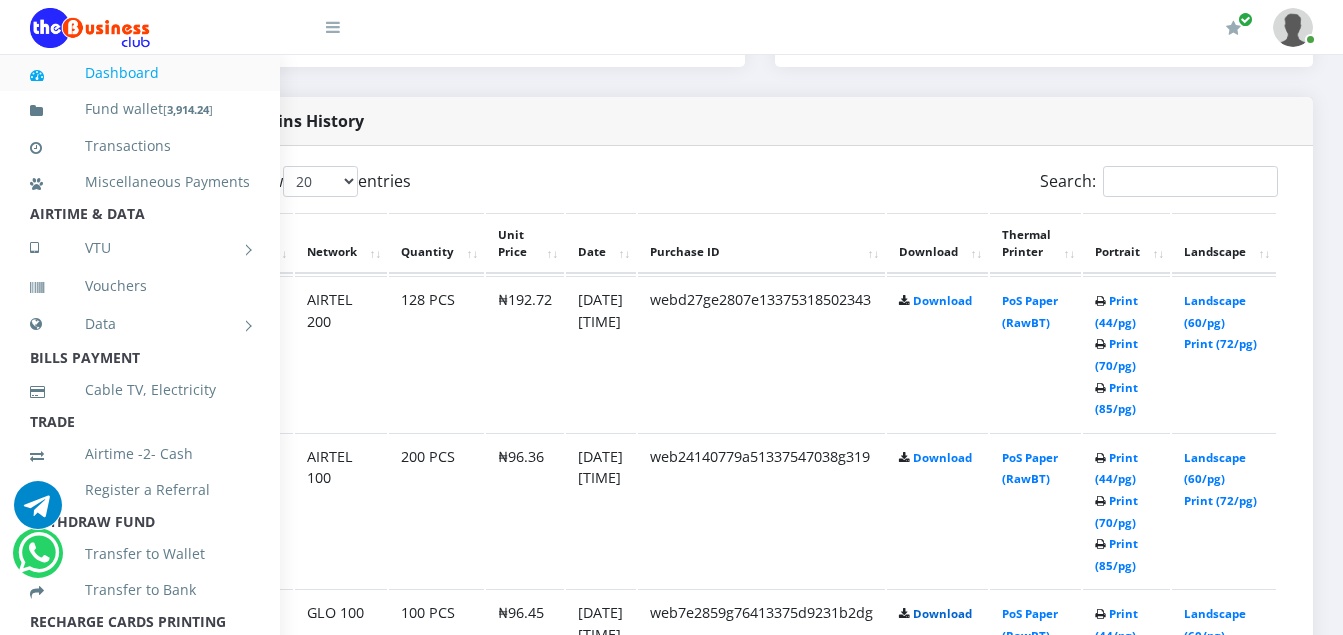 click on "Download" at bounding box center [942, 613] 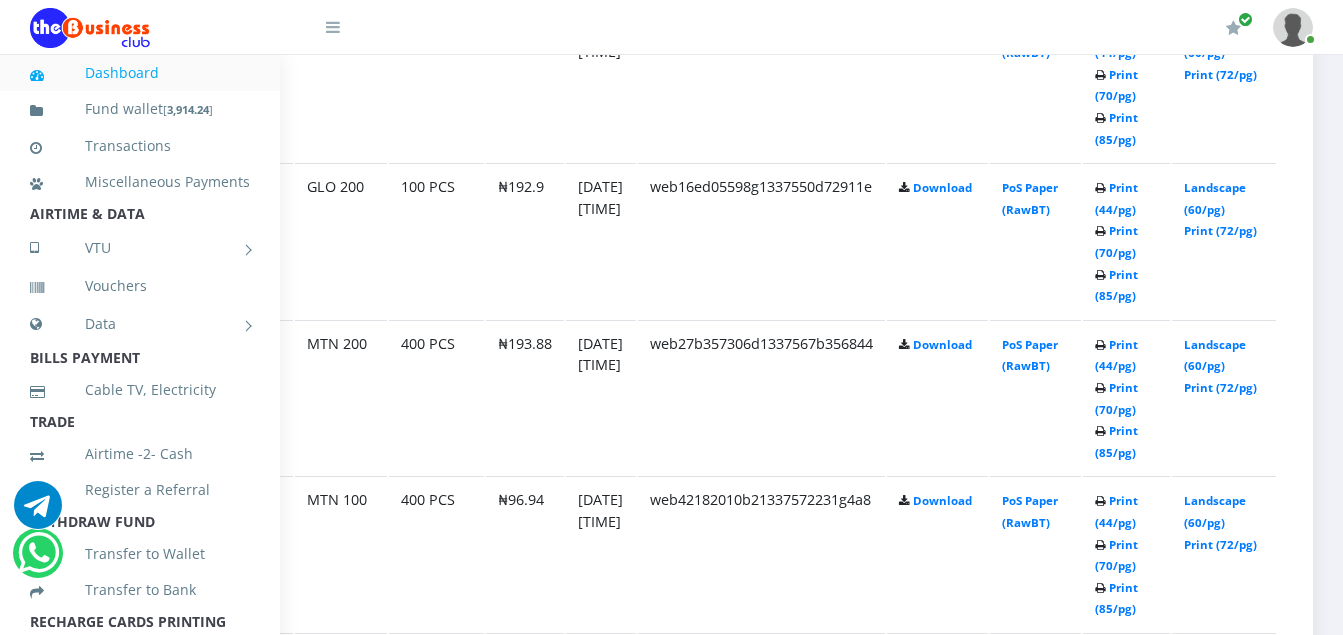 scroll, scrollTop: 1587, scrollLeft: 142, axis: both 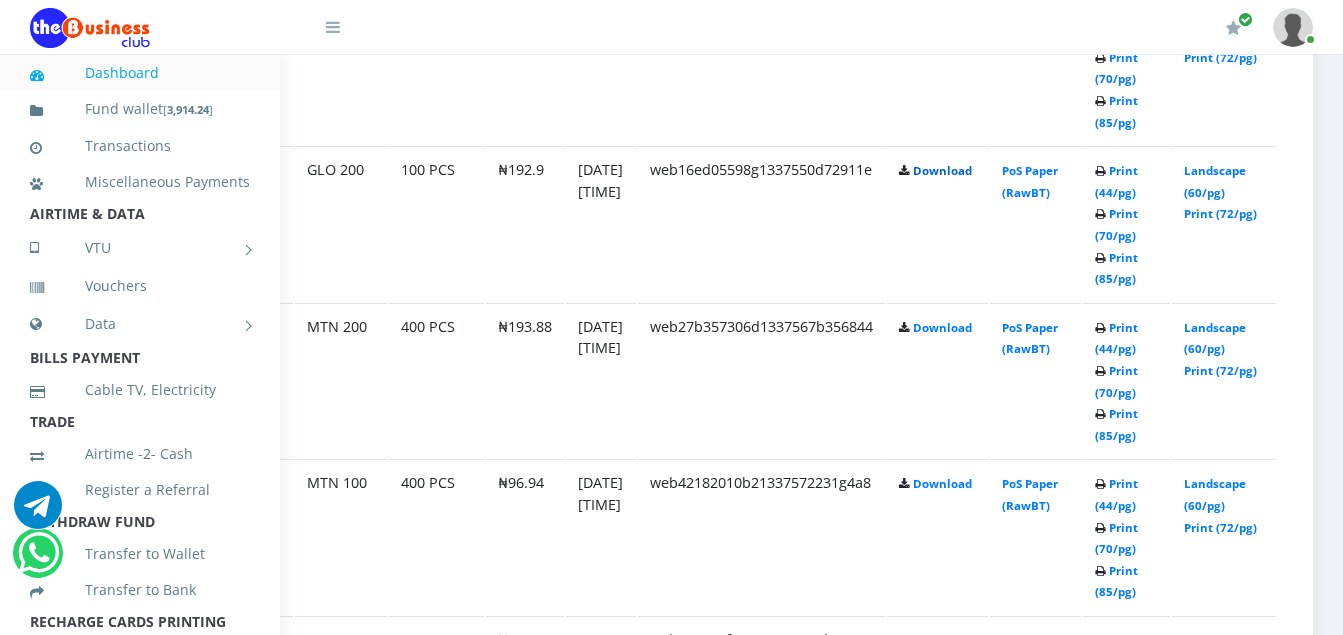 click on "Download" at bounding box center (942, 170) 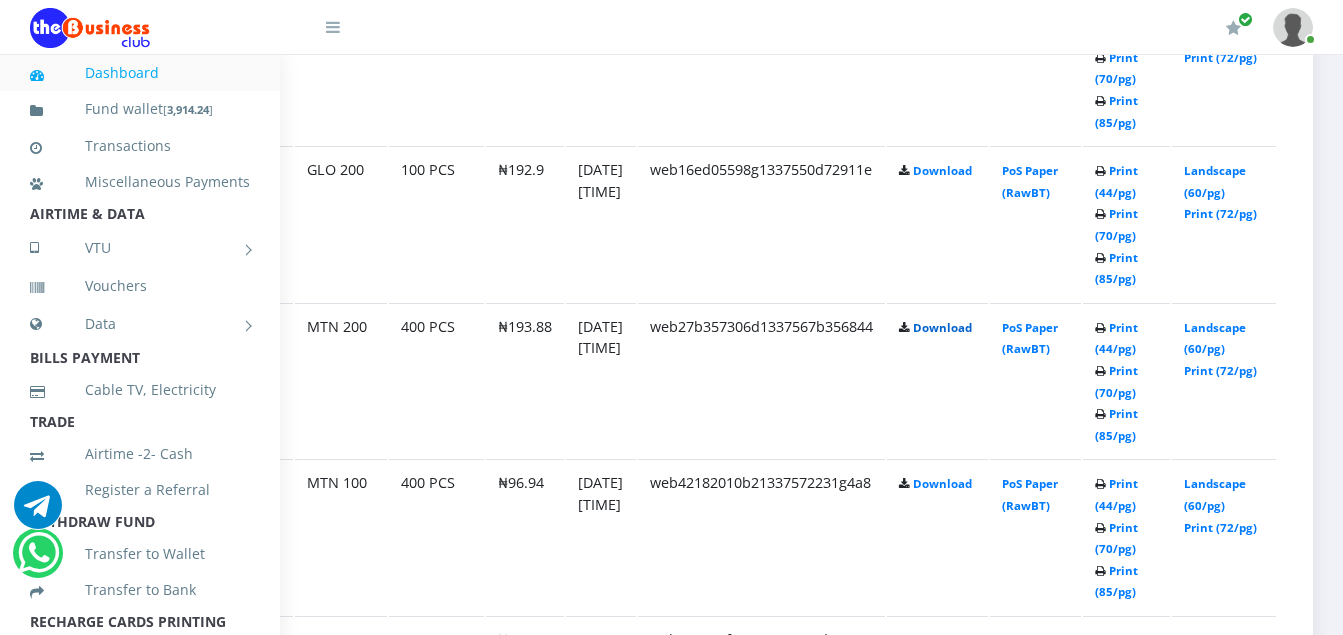 click on "Download" at bounding box center [942, 327] 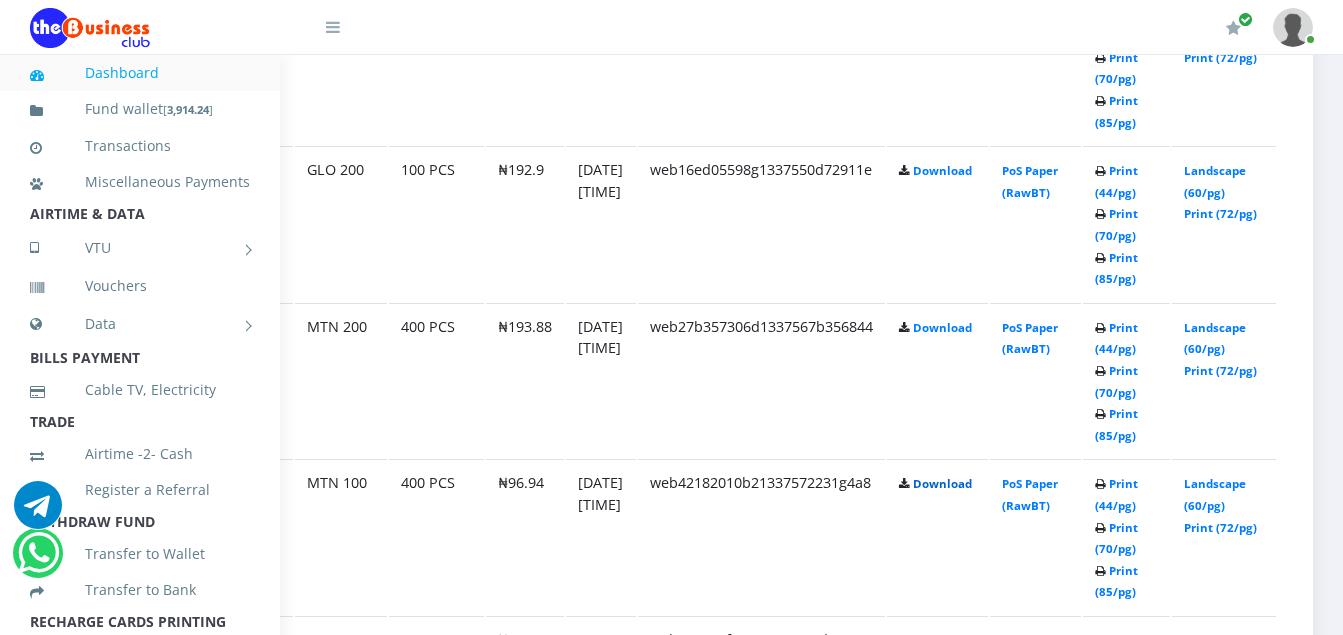 click on "Download" at bounding box center (942, 483) 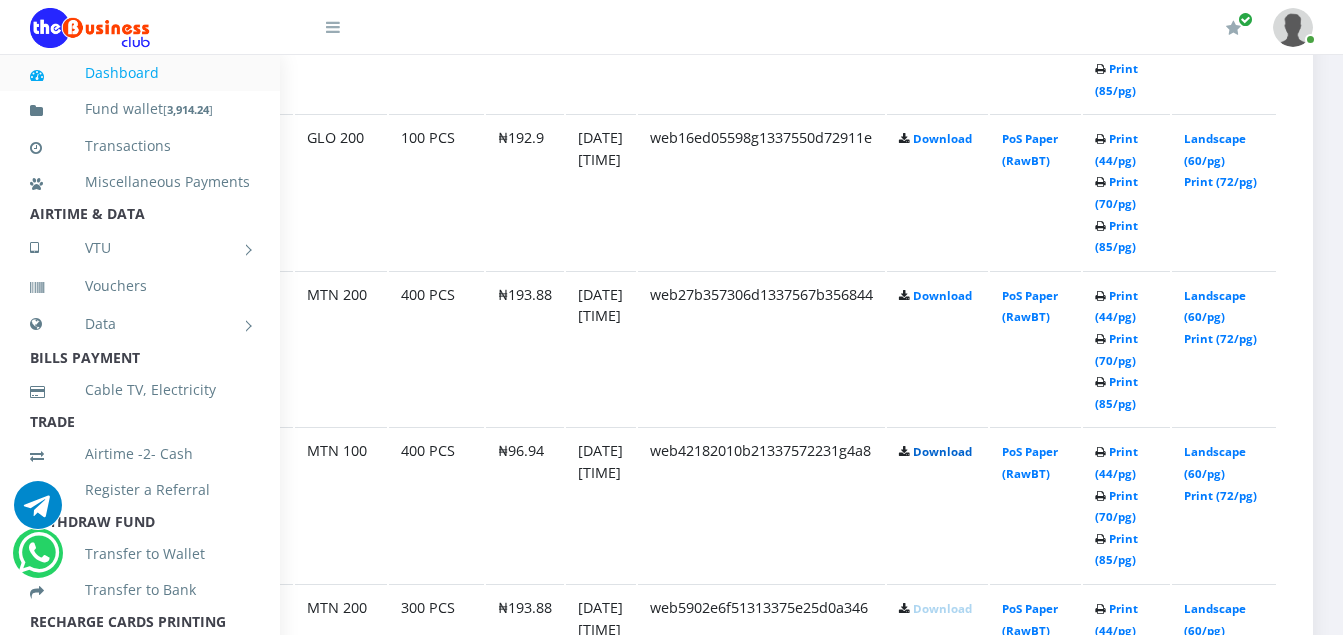 scroll, scrollTop: 1627, scrollLeft: 142, axis: both 